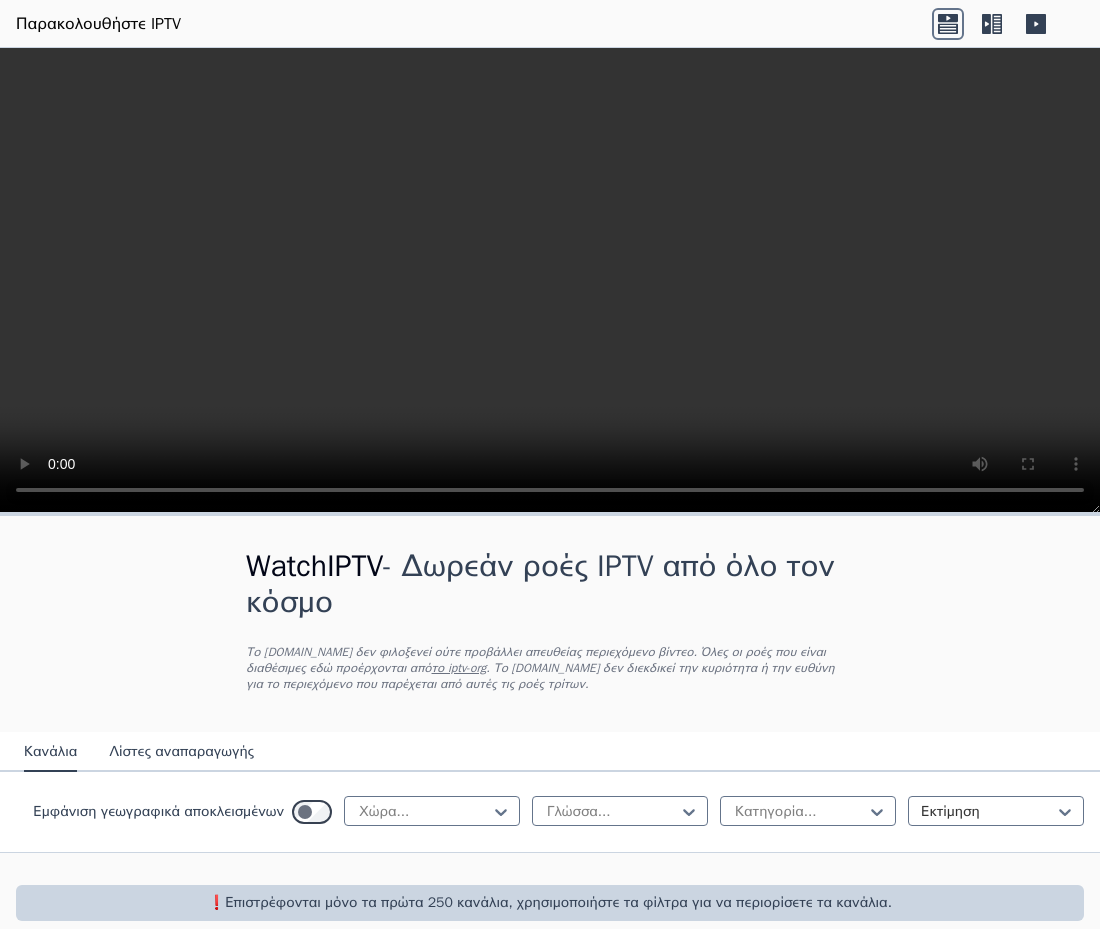 scroll, scrollTop: 0, scrollLeft: 0, axis: both 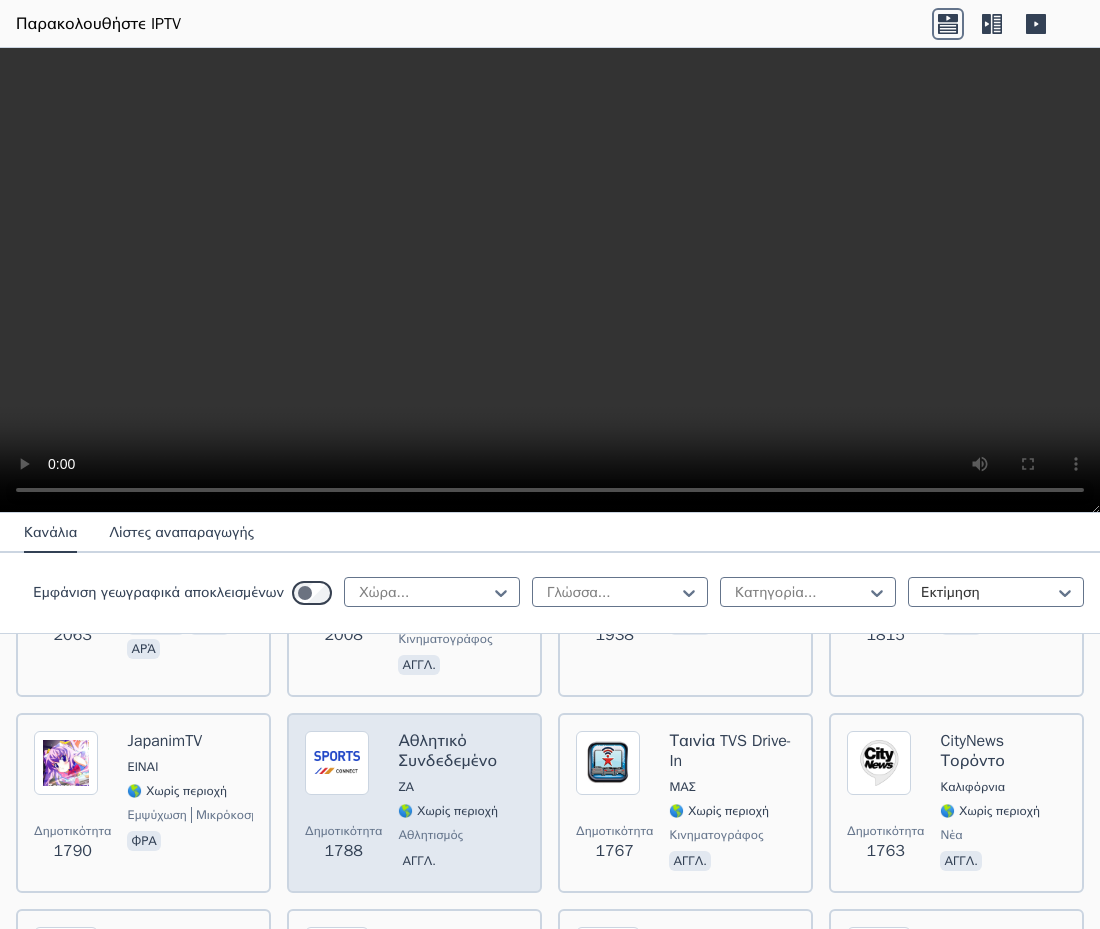 click on "Δημοτικότητα 1788 Αθλητικό Συνδεδεμένο ΖΑ 🌎 Χωρίς περιοχή αθλητισμός αγγλ." at bounding box center [414, 803] 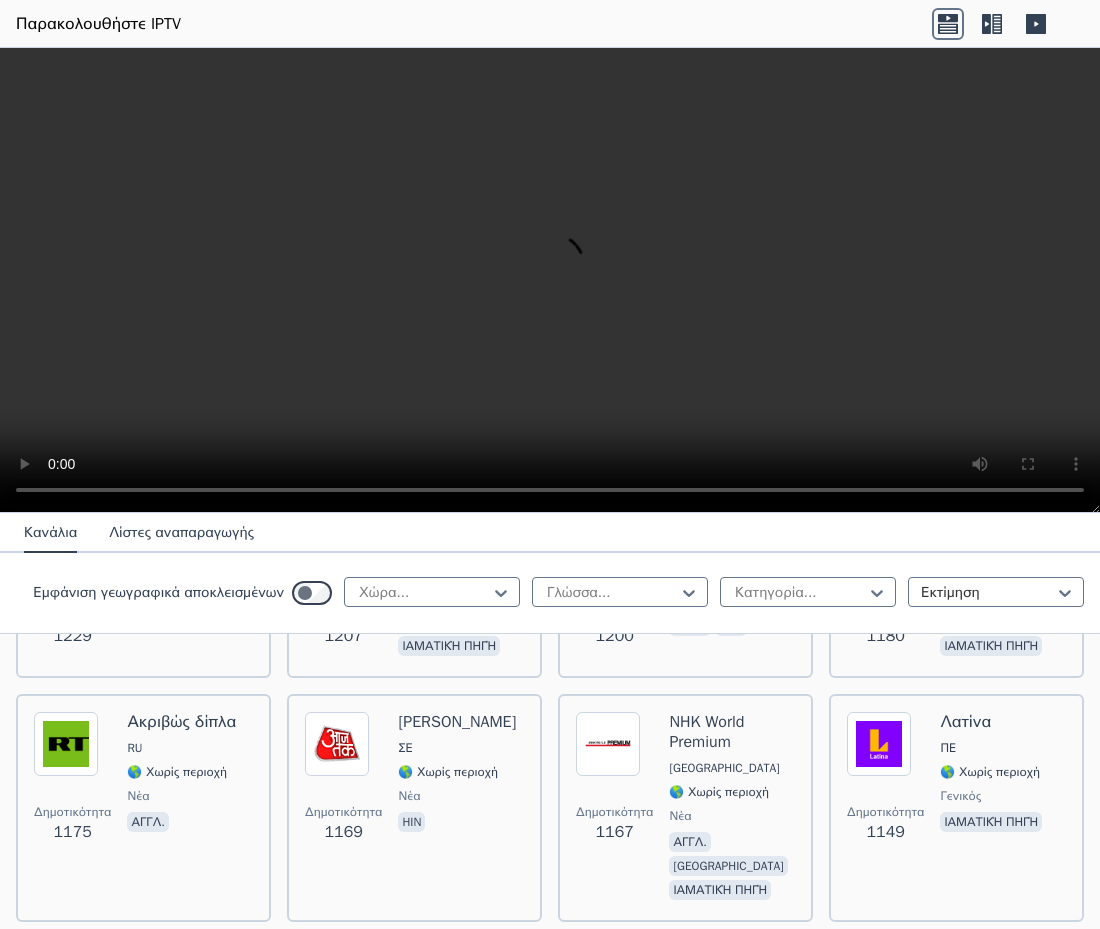 scroll, scrollTop: 2401, scrollLeft: 0, axis: vertical 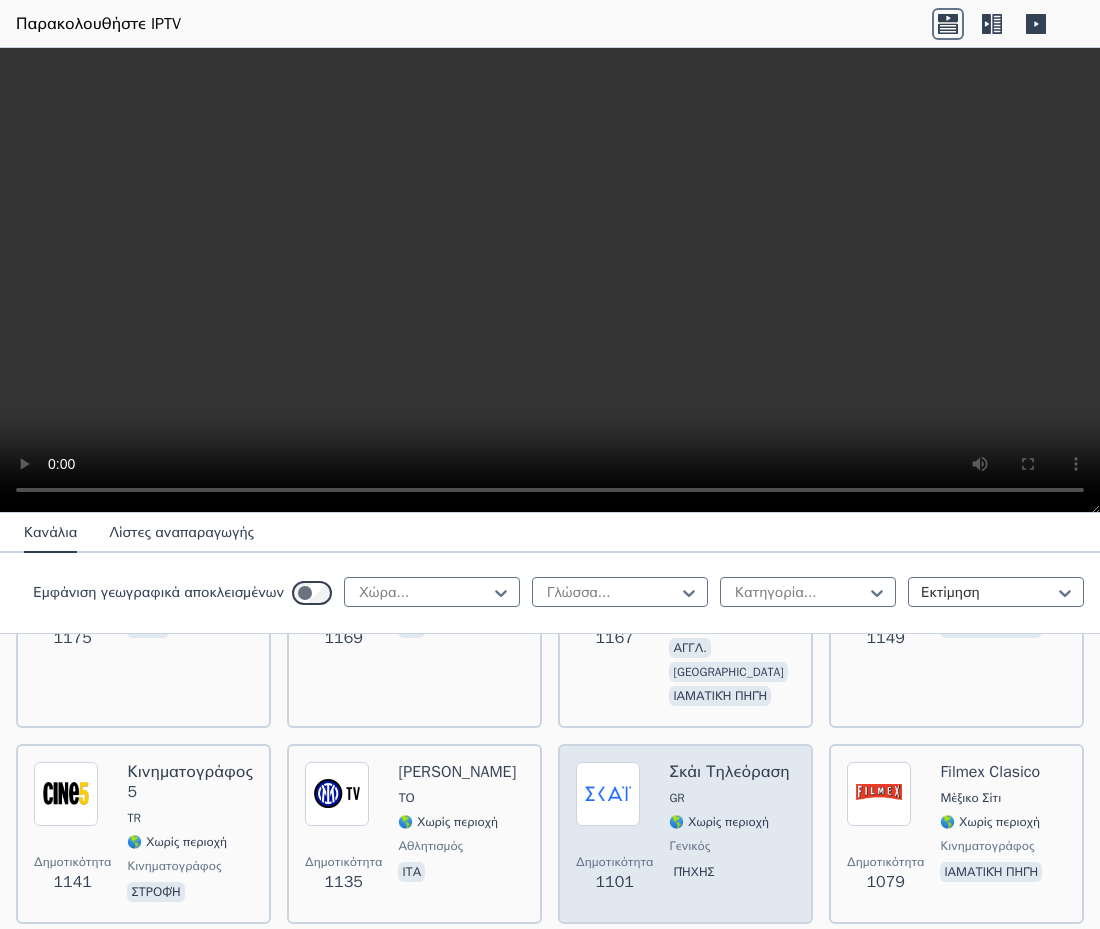 click on "GR" at bounding box center [729, 798] 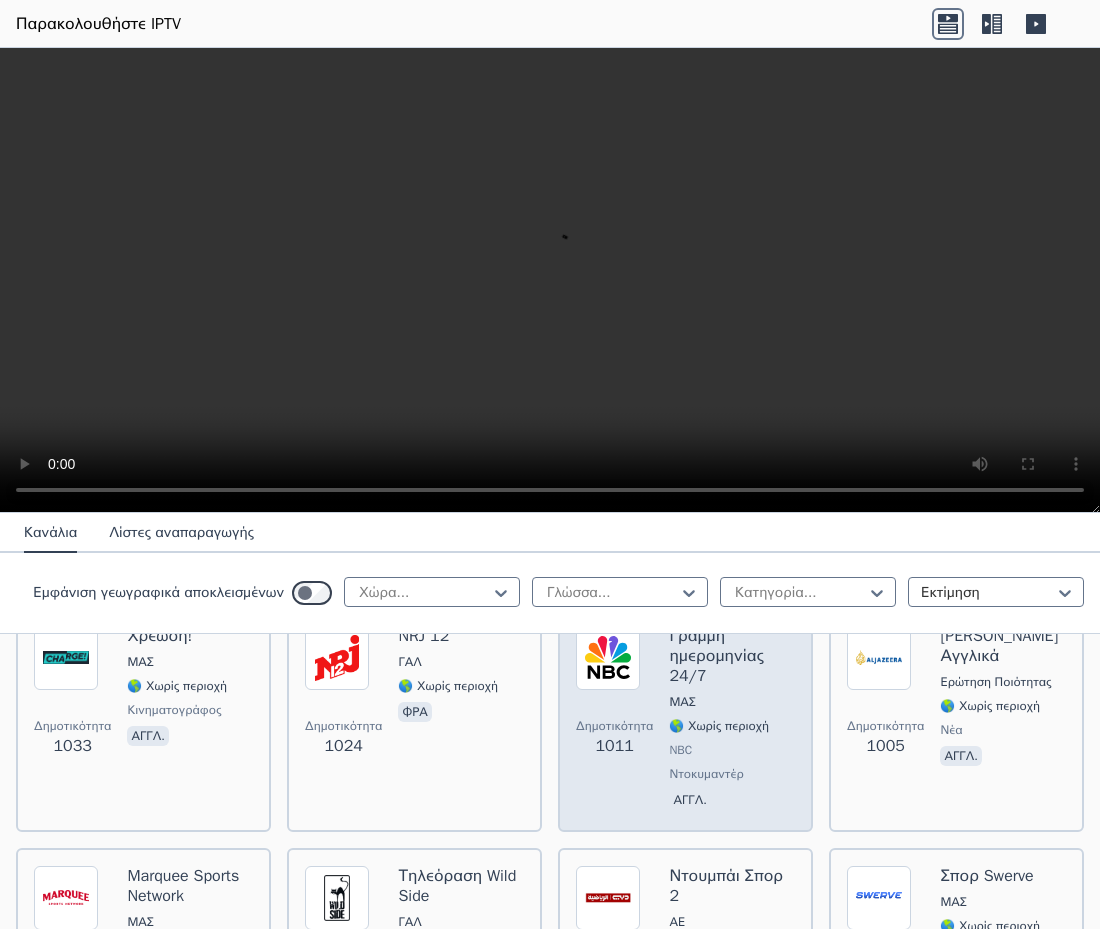 scroll, scrollTop: 2734, scrollLeft: 0, axis: vertical 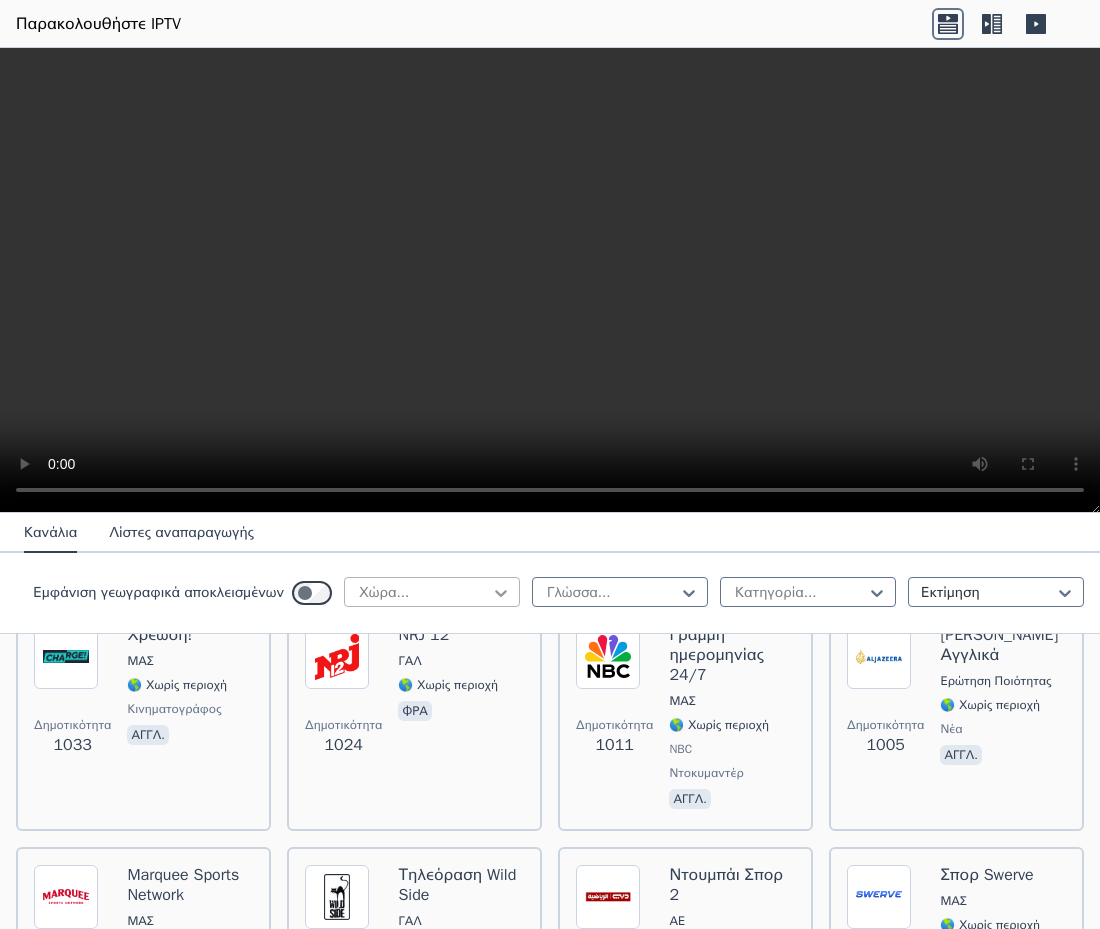 click 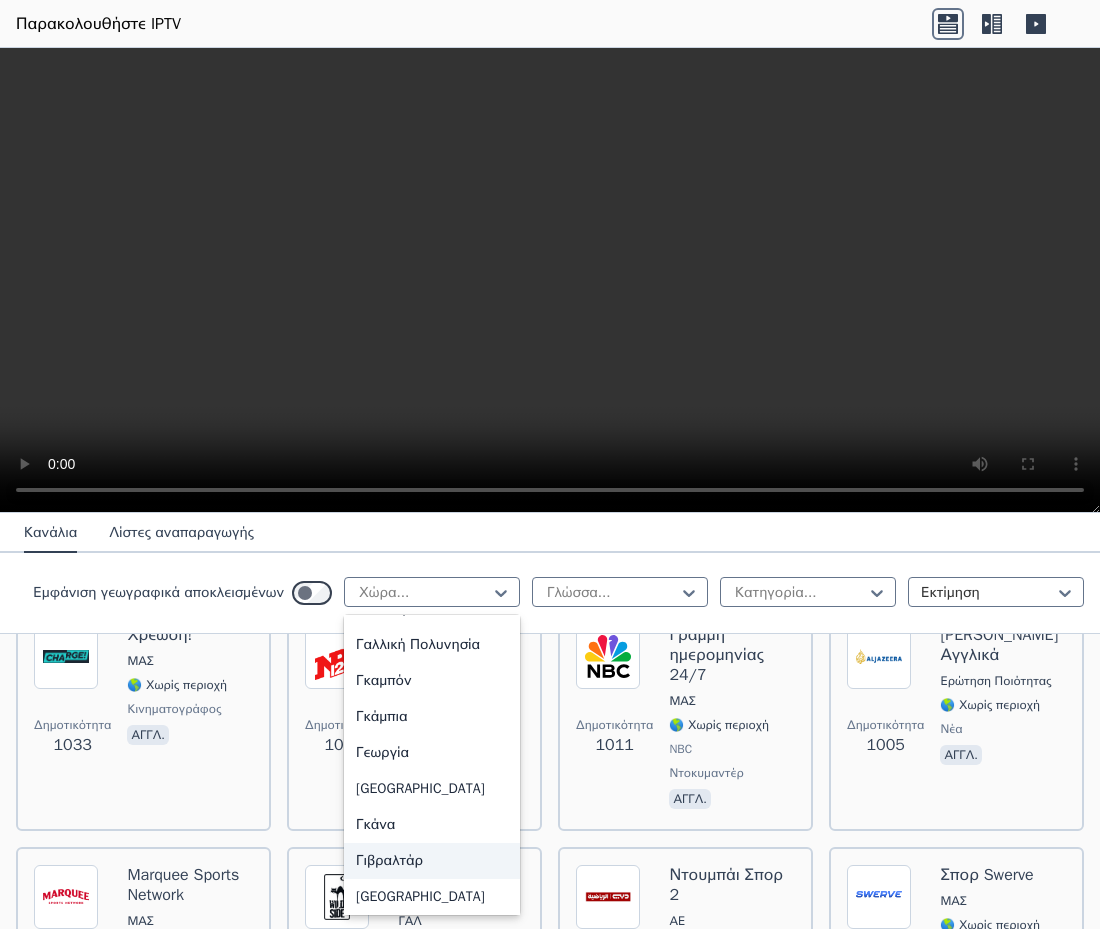 scroll, scrollTop: 2566, scrollLeft: 0, axis: vertical 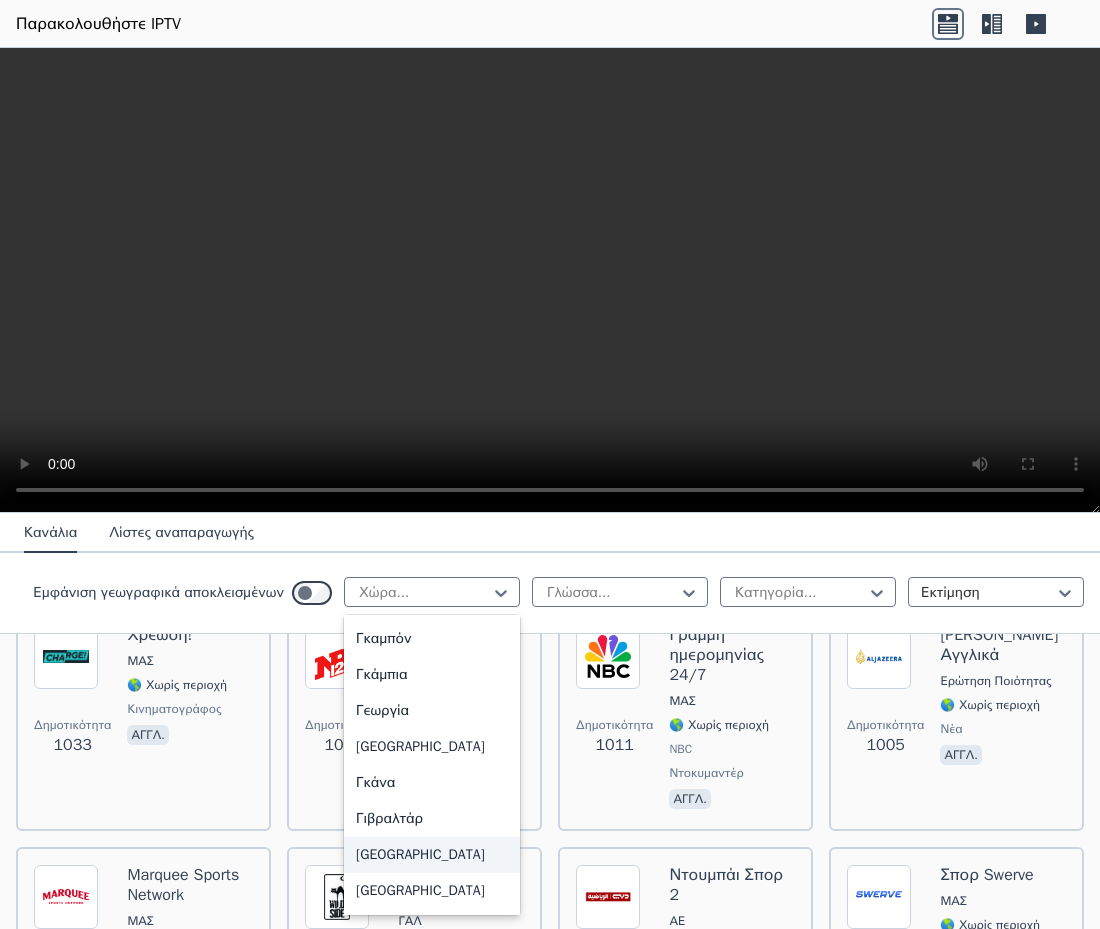 click on "[GEOGRAPHIC_DATA]" at bounding box center [420, 854] 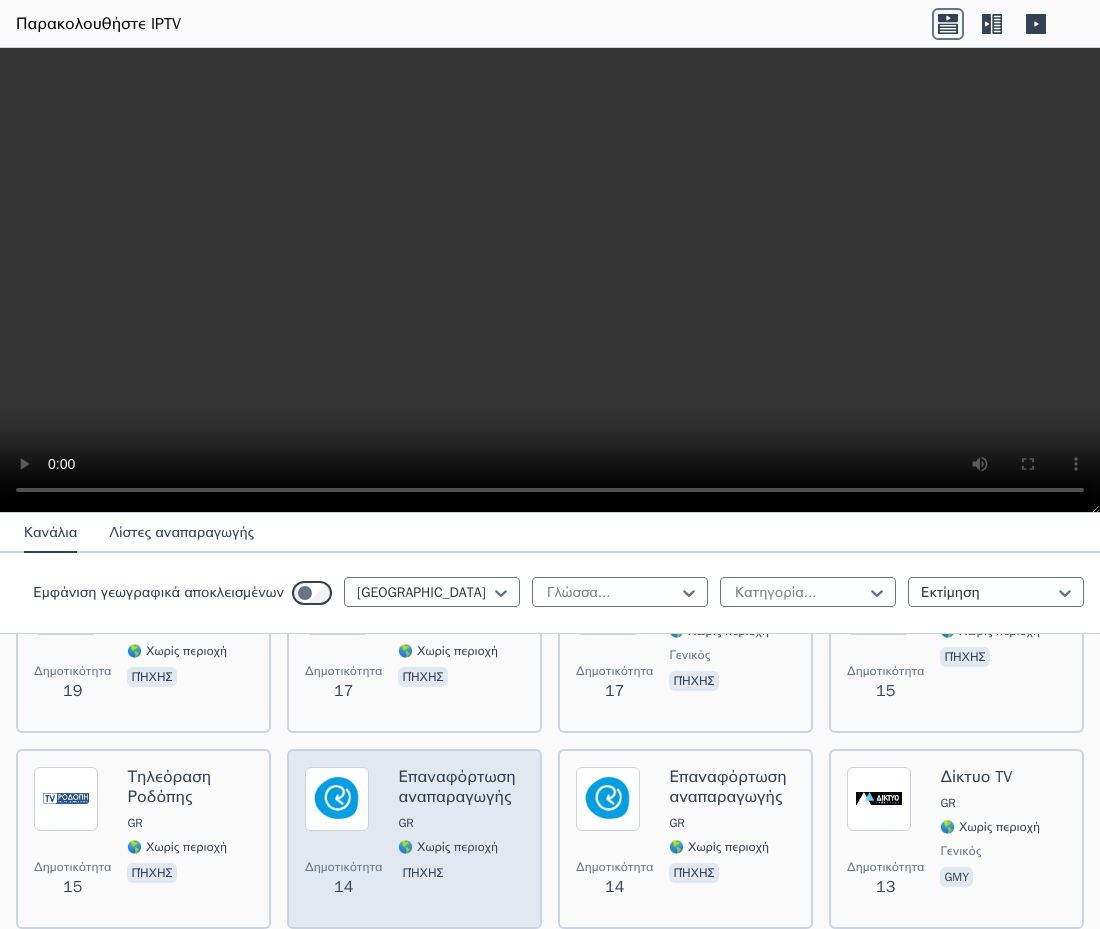 scroll, scrollTop: 3351, scrollLeft: 0, axis: vertical 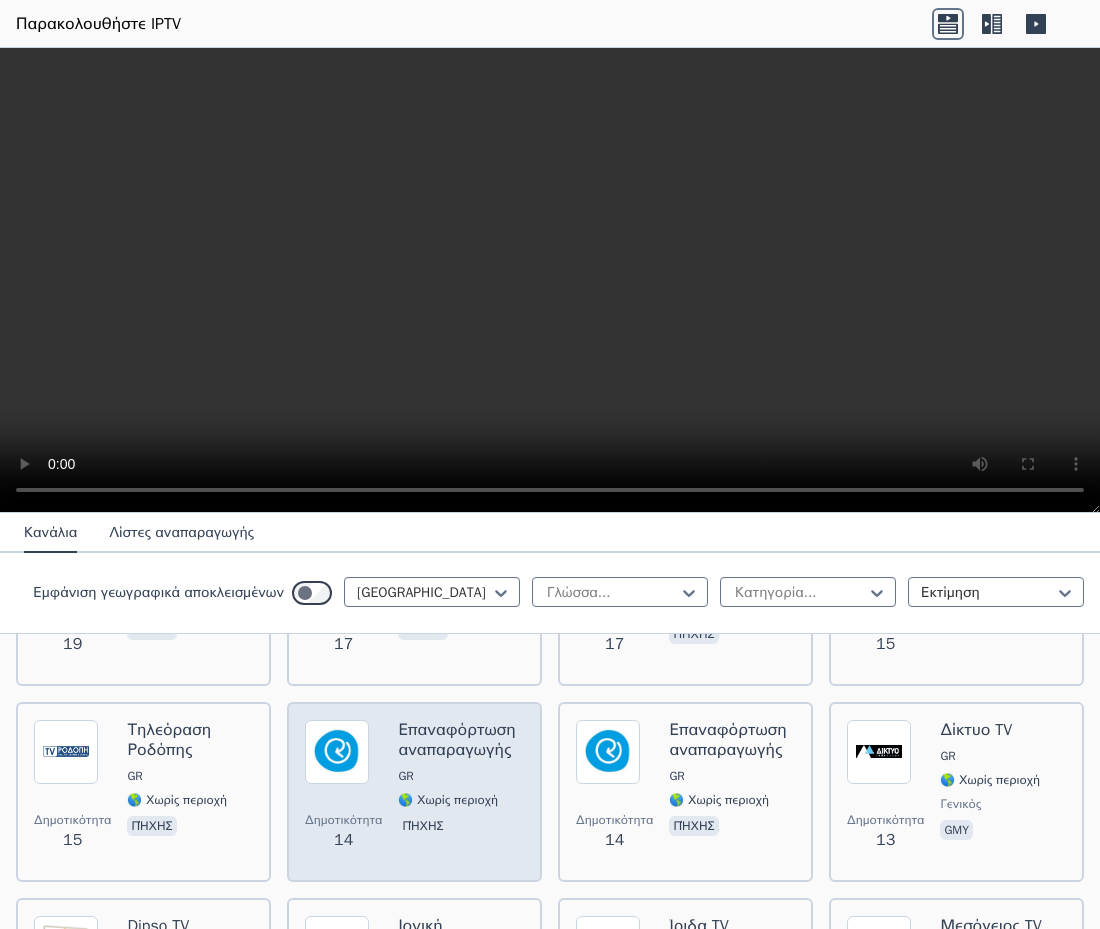 click on "🌎 Χωρίς περιοχή" at bounding box center (448, 800) 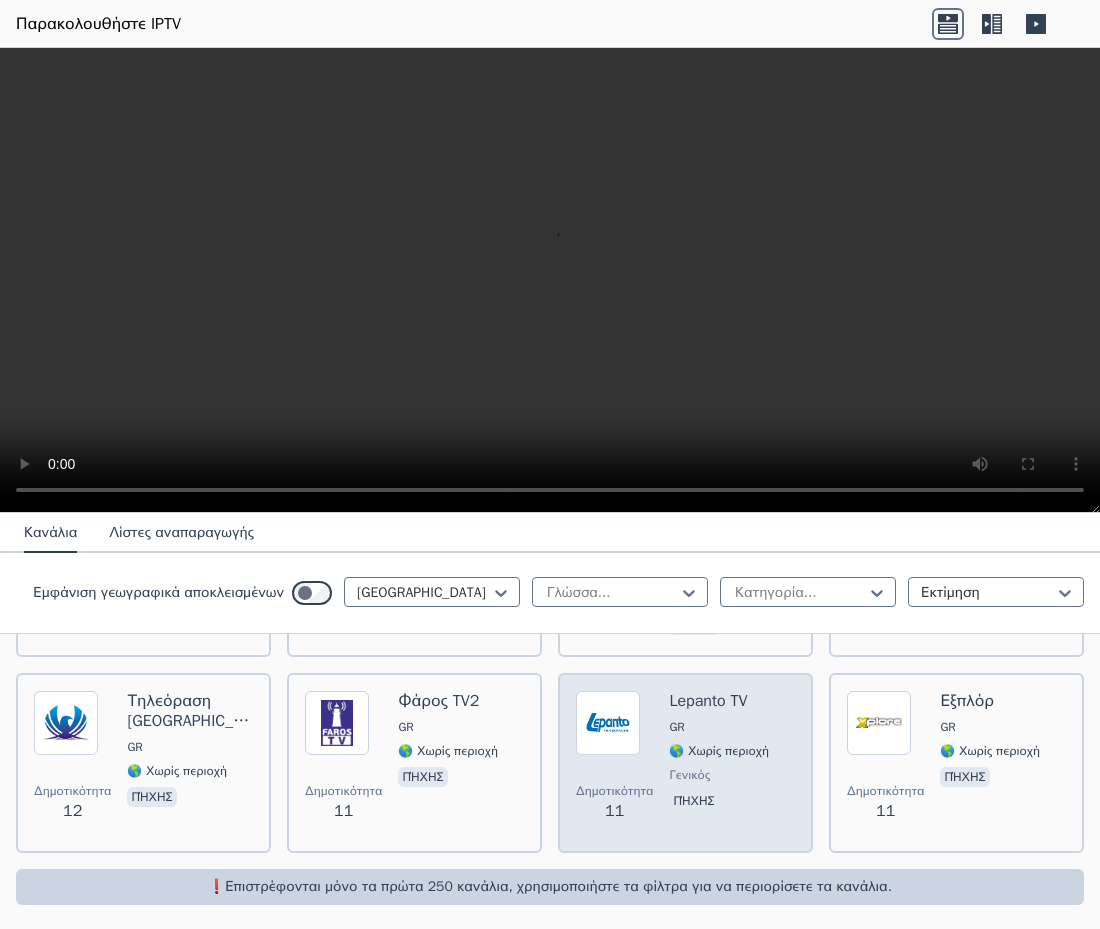 scroll, scrollTop: 3975, scrollLeft: 0, axis: vertical 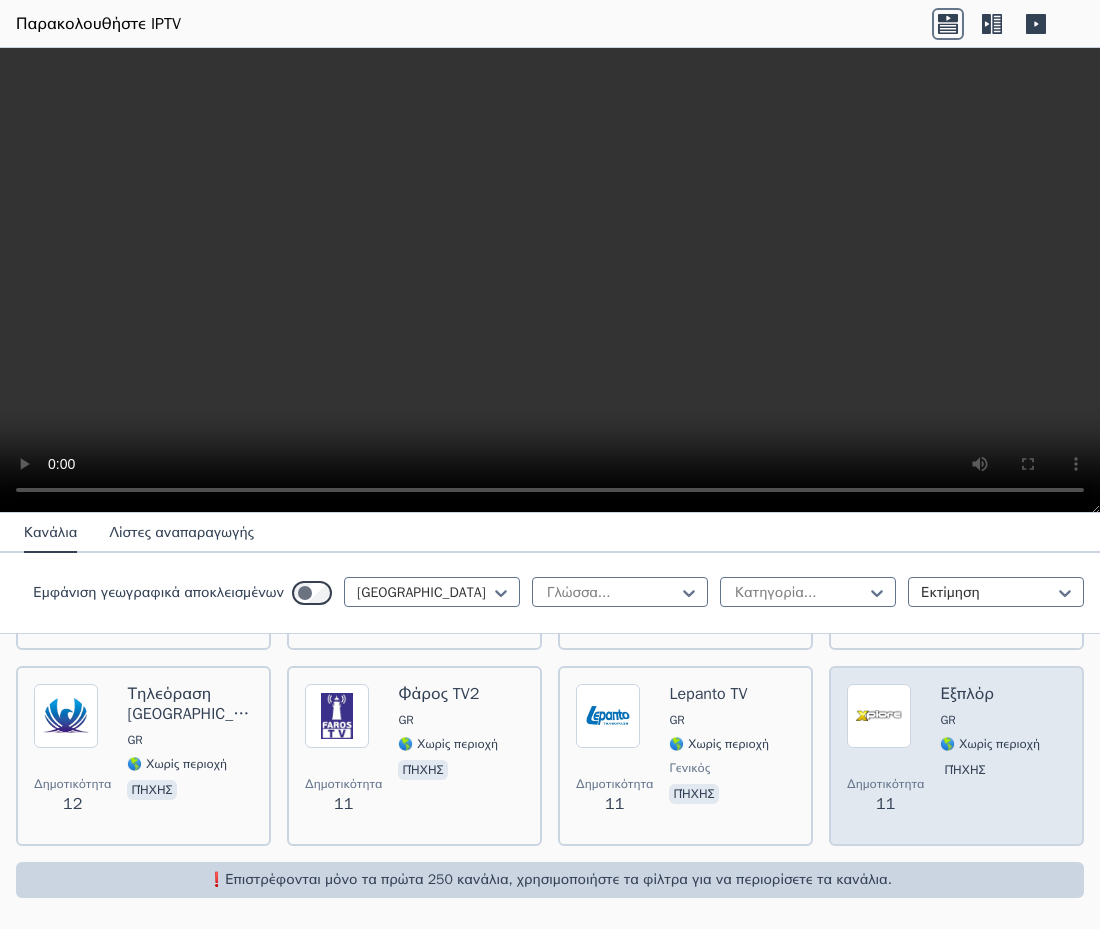 click at bounding box center [885, 716] 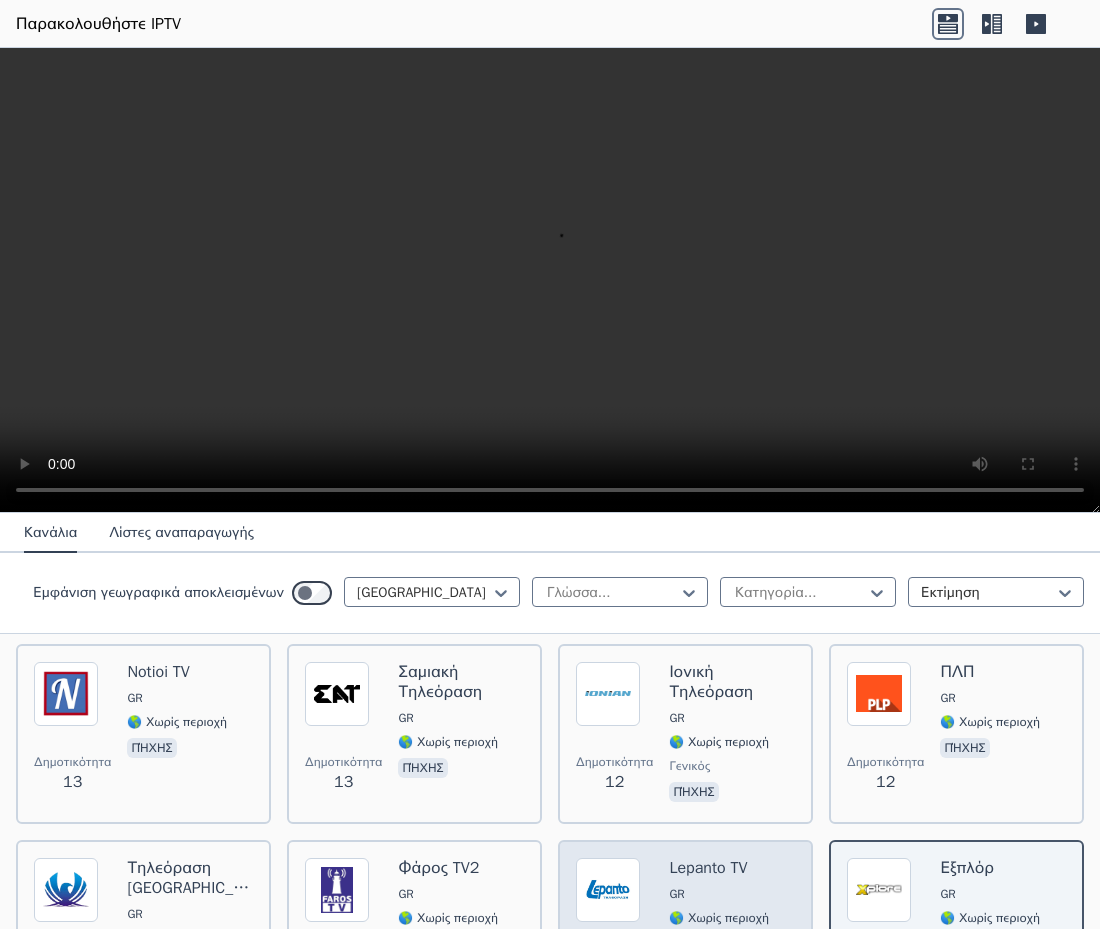 scroll, scrollTop: 3779, scrollLeft: 0, axis: vertical 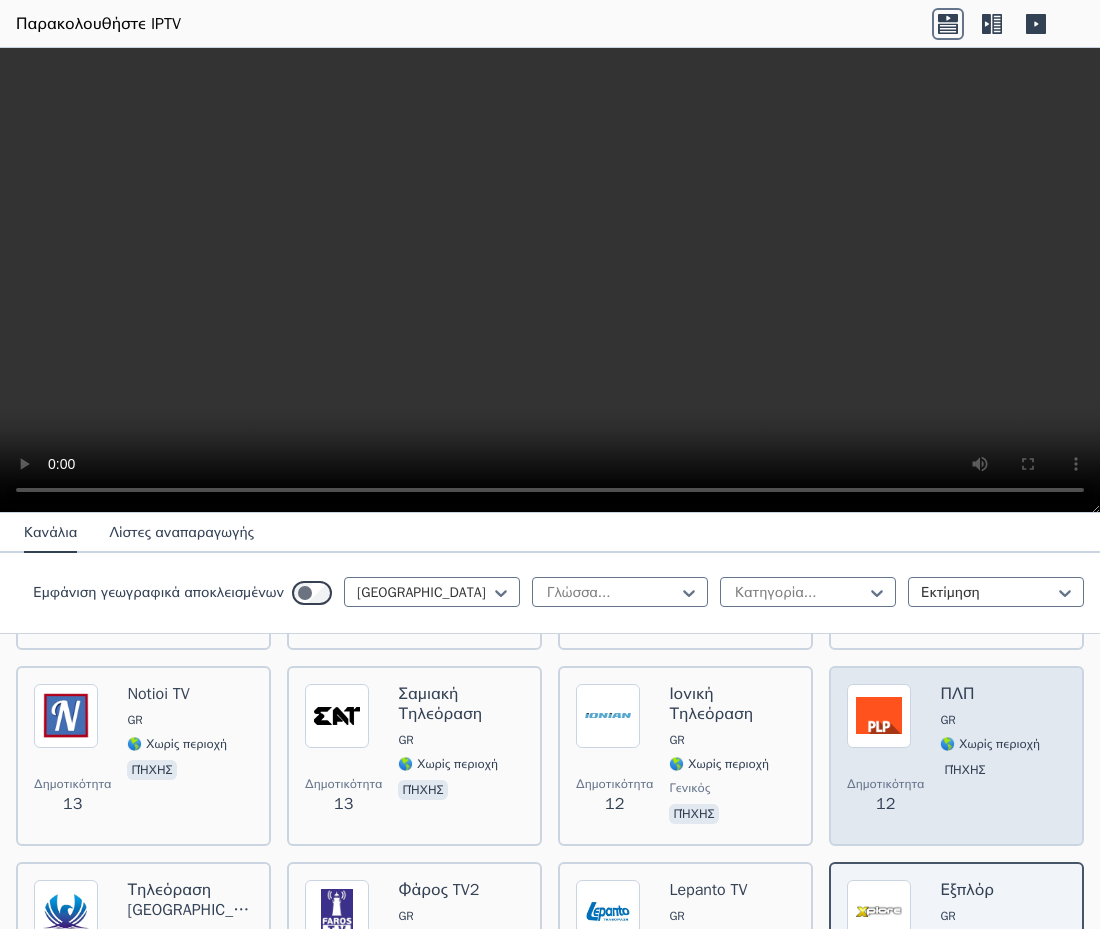 click at bounding box center [879, 716] 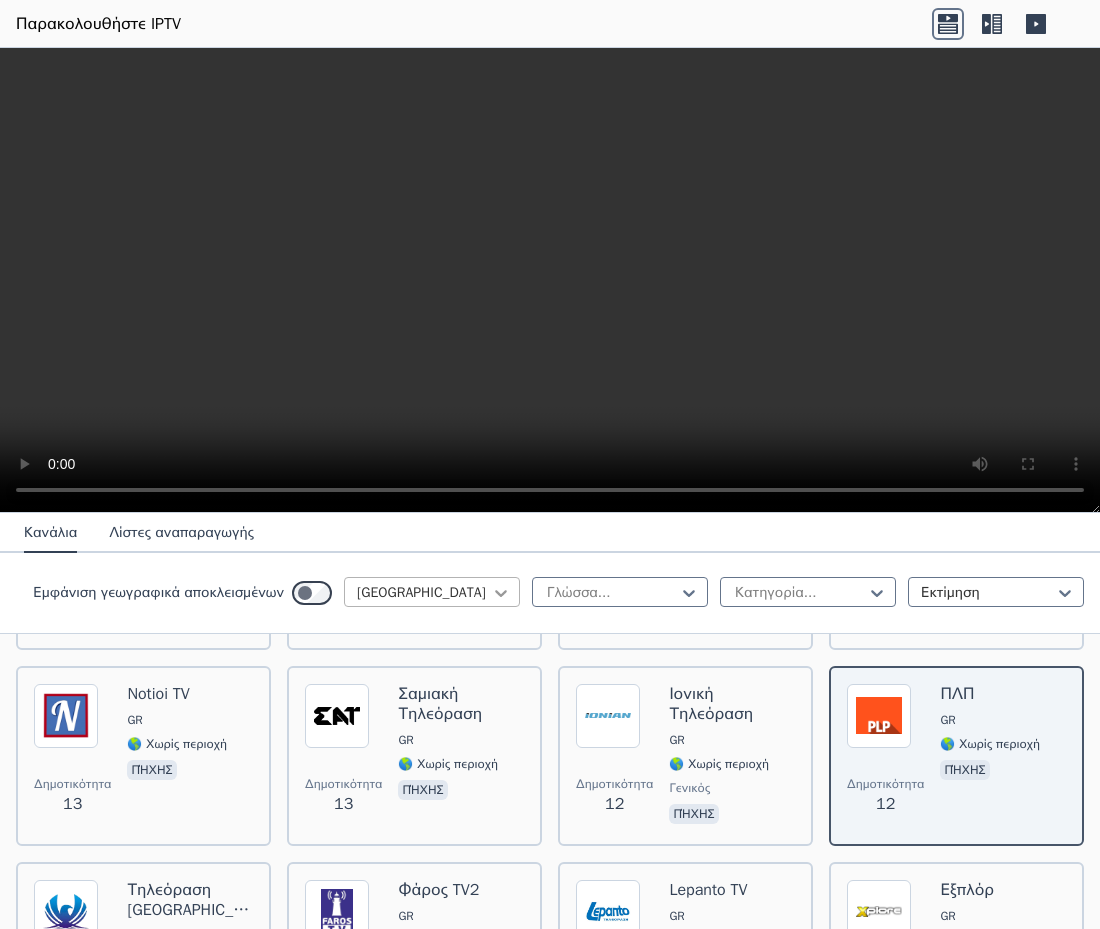 click 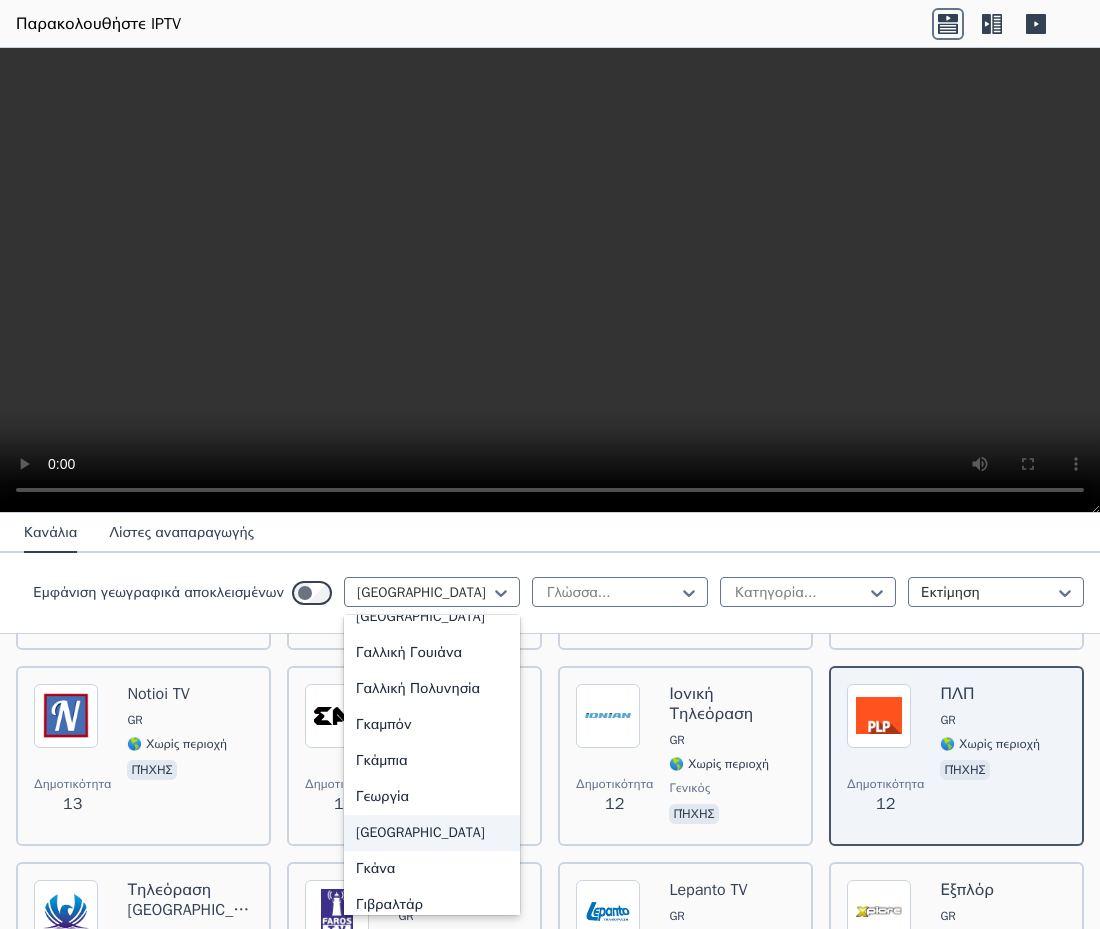 scroll, scrollTop: 2502, scrollLeft: 0, axis: vertical 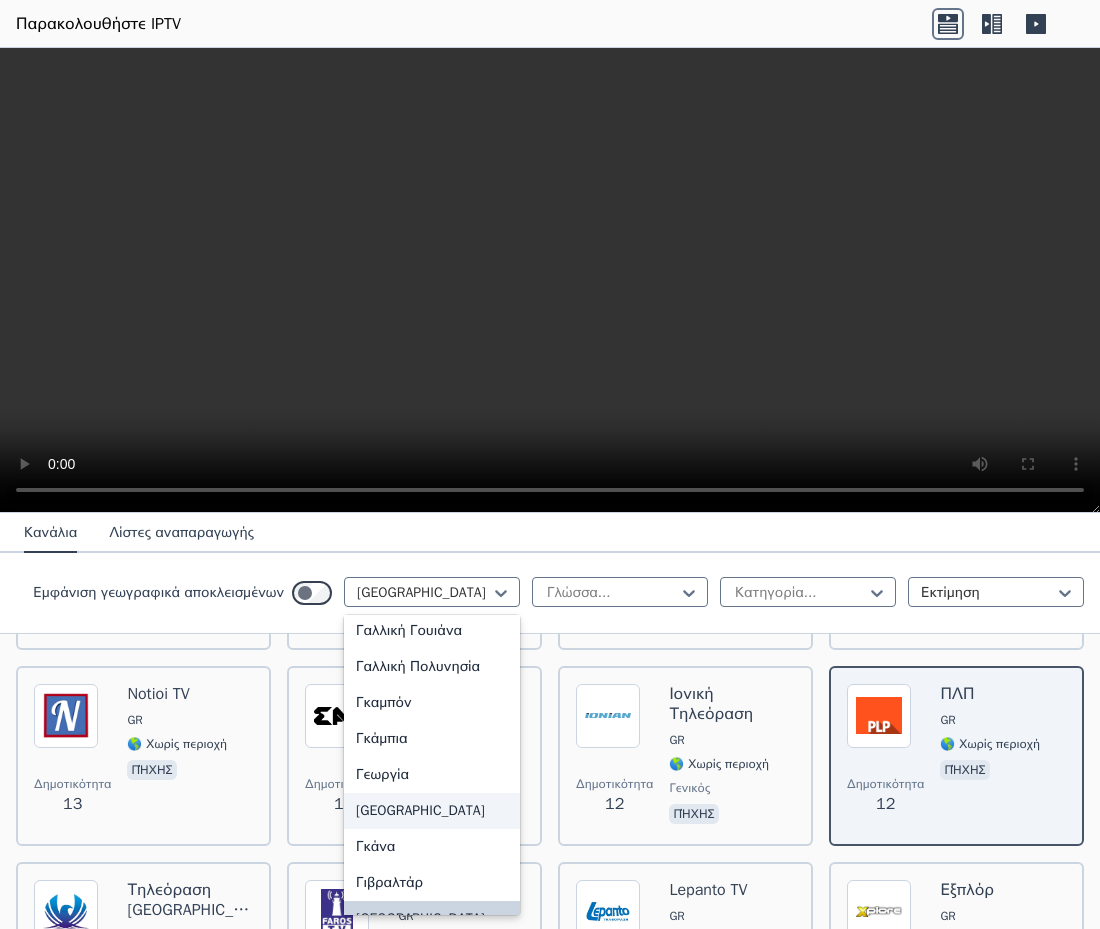 click on "[GEOGRAPHIC_DATA]" at bounding box center [432, 811] 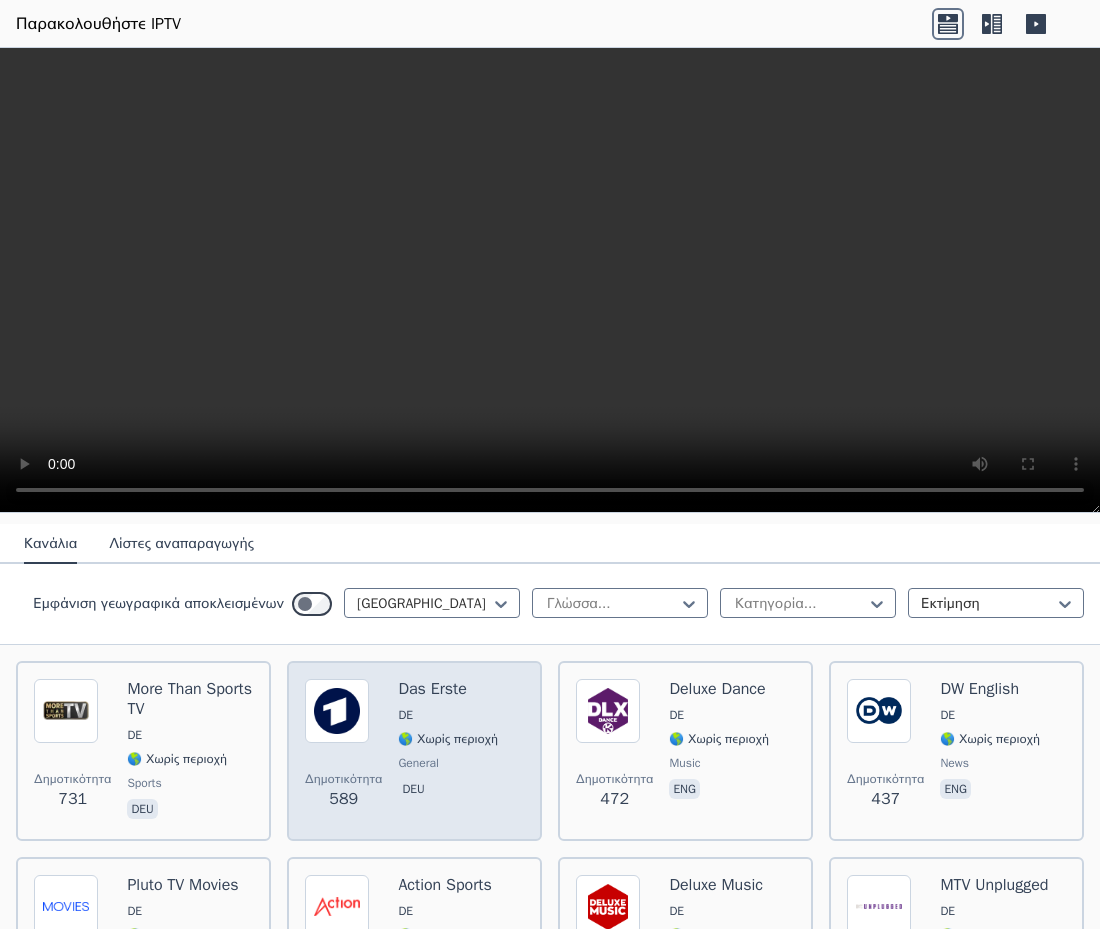 scroll, scrollTop: 209, scrollLeft: 0, axis: vertical 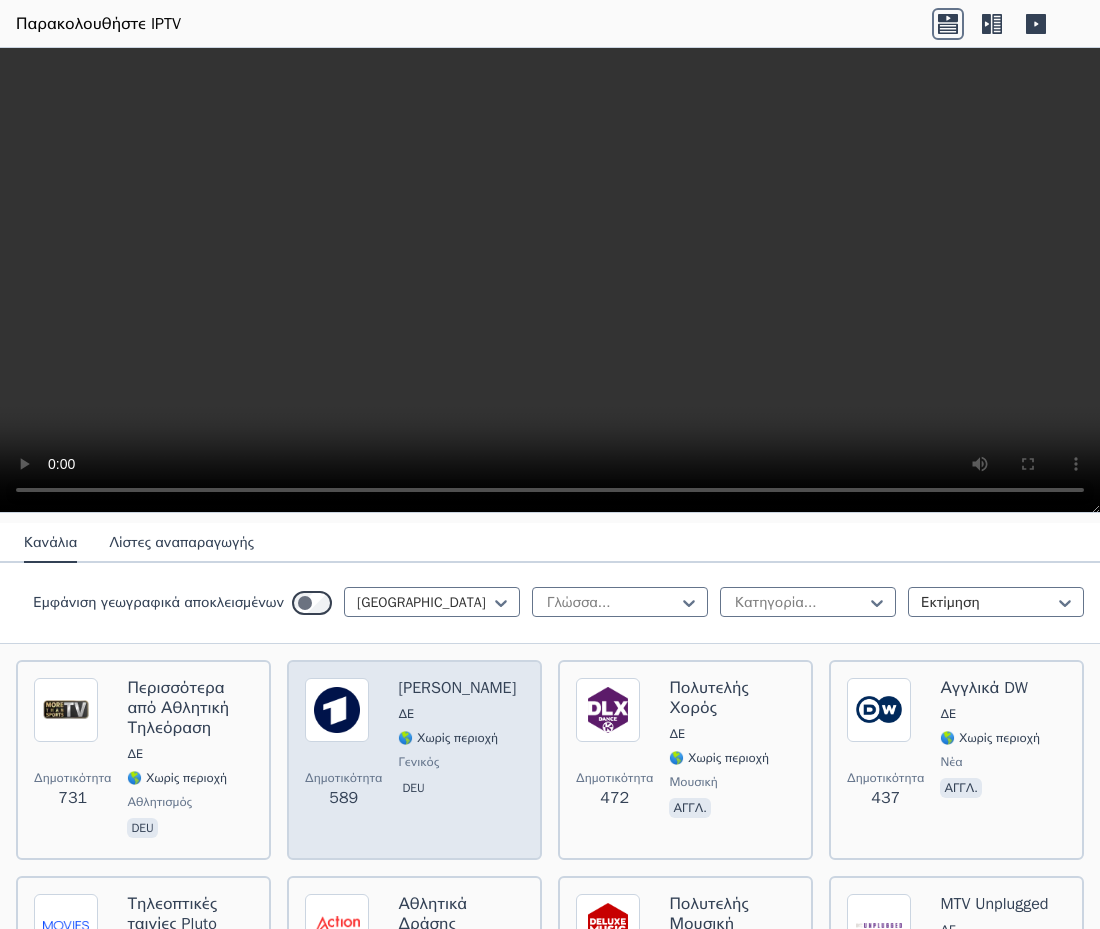 click on "[PERSON_NAME] ΔΕ 🌎 Χωρίς περιοχή γενικός deu" at bounding box center [457, 760] 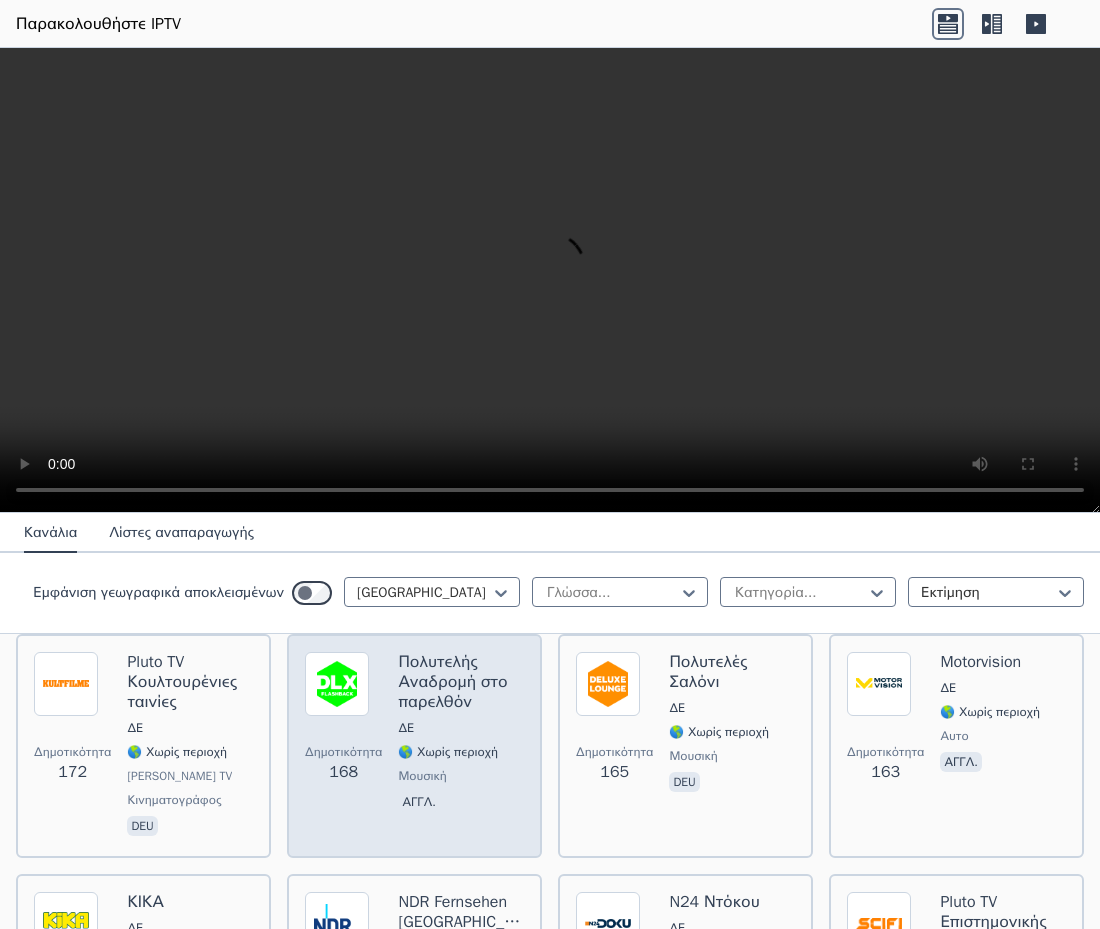 scroll, scrollTop: 906, scrollLeft: 0, axis: vertical 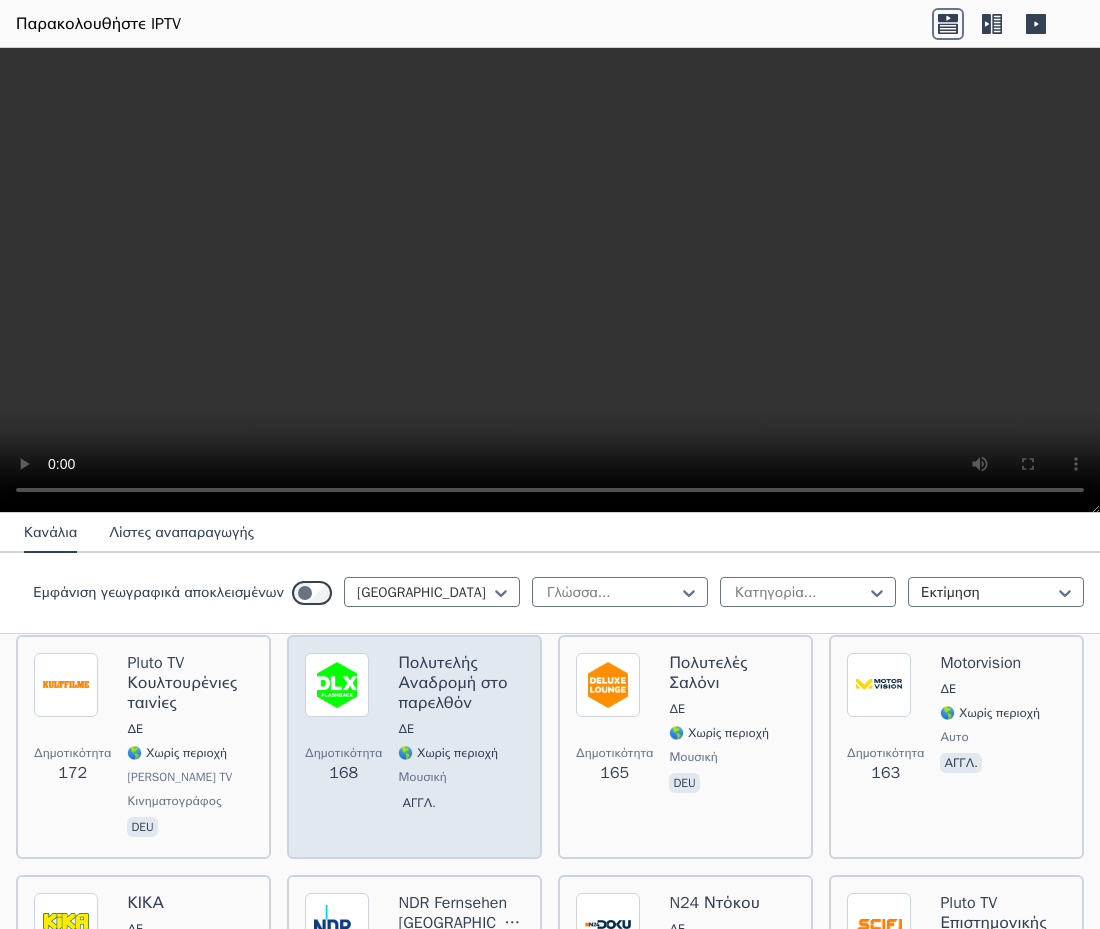 click on "Δημοτικότητα 168 Πολυτελής Αναδρομή στο παρελθόν ΔΕ 🌎 Χωρίς περιοχή μουσική αγγλ." at bounding box center [414, 747] 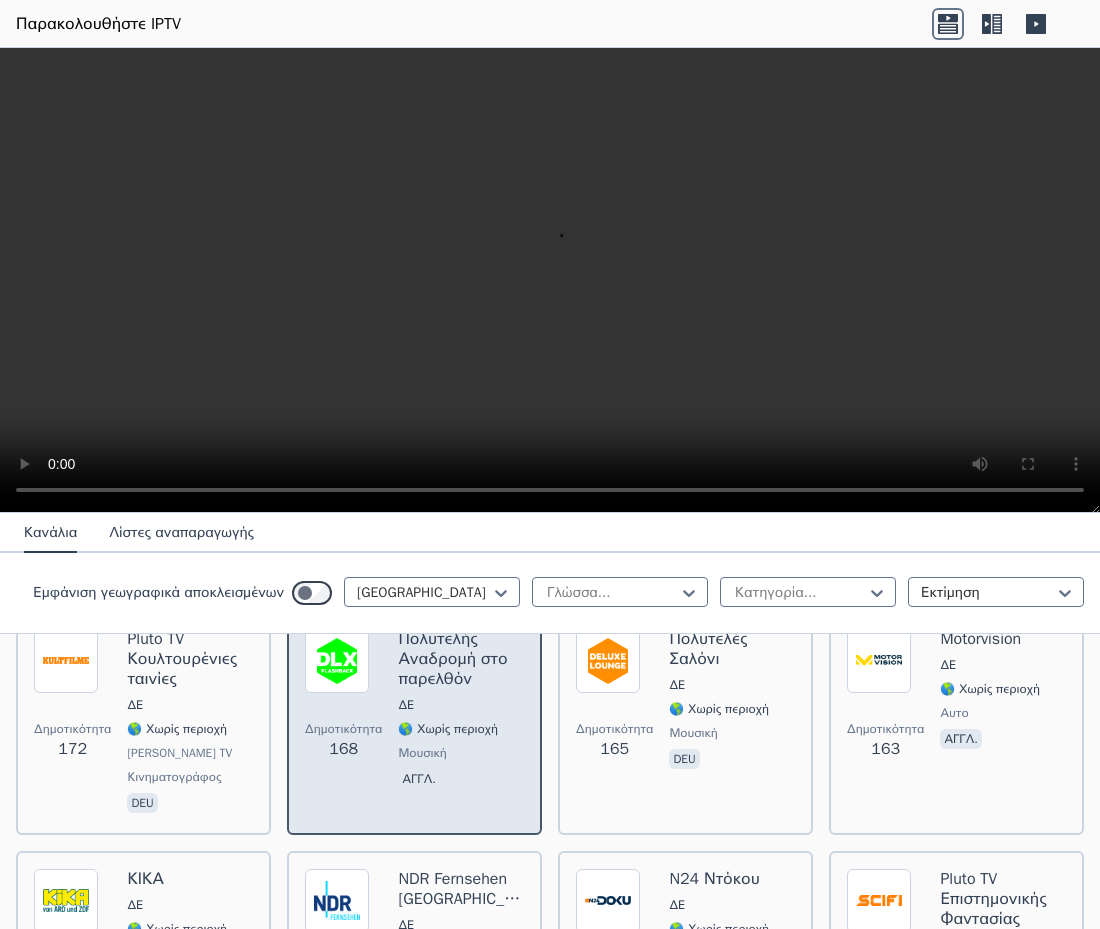 scroll, scrollTop: 1103, scrollLeft: 0, axis: vertical 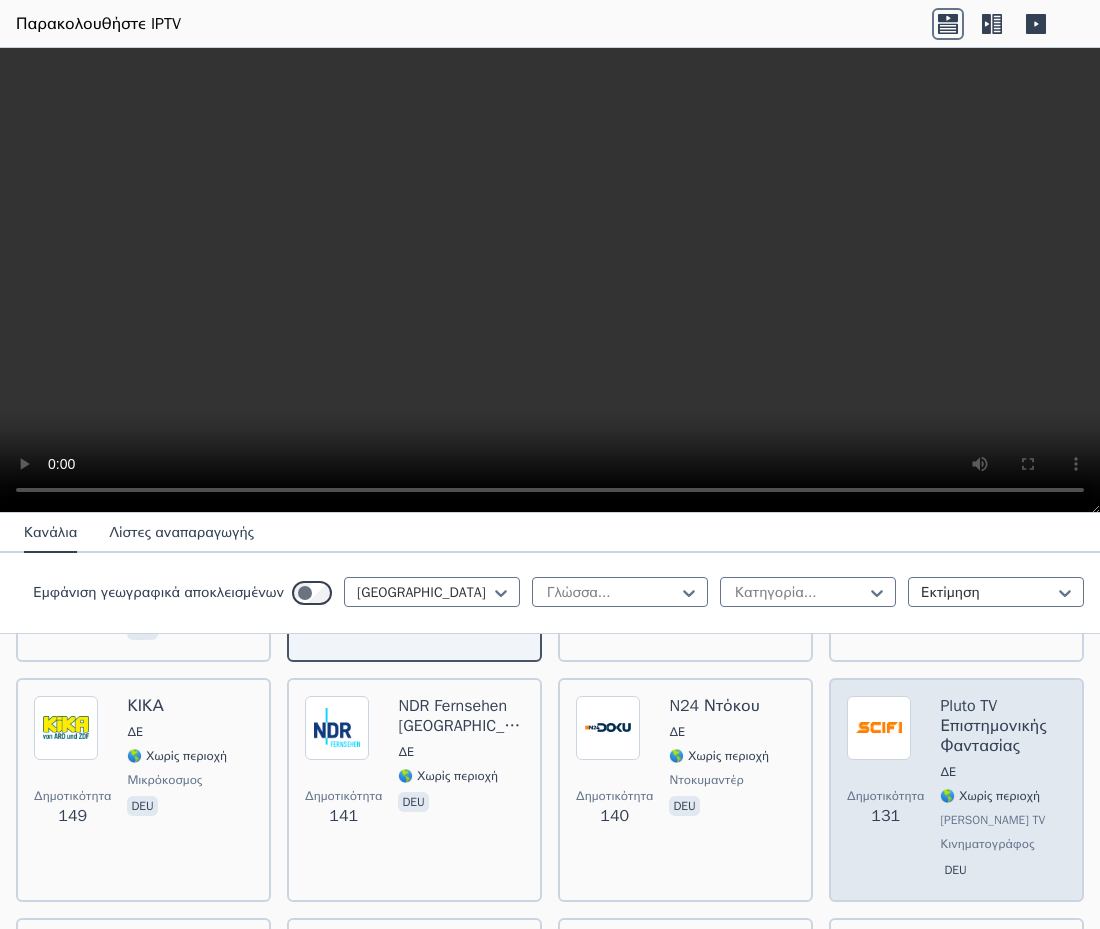 click at bounding box center (879, 728) 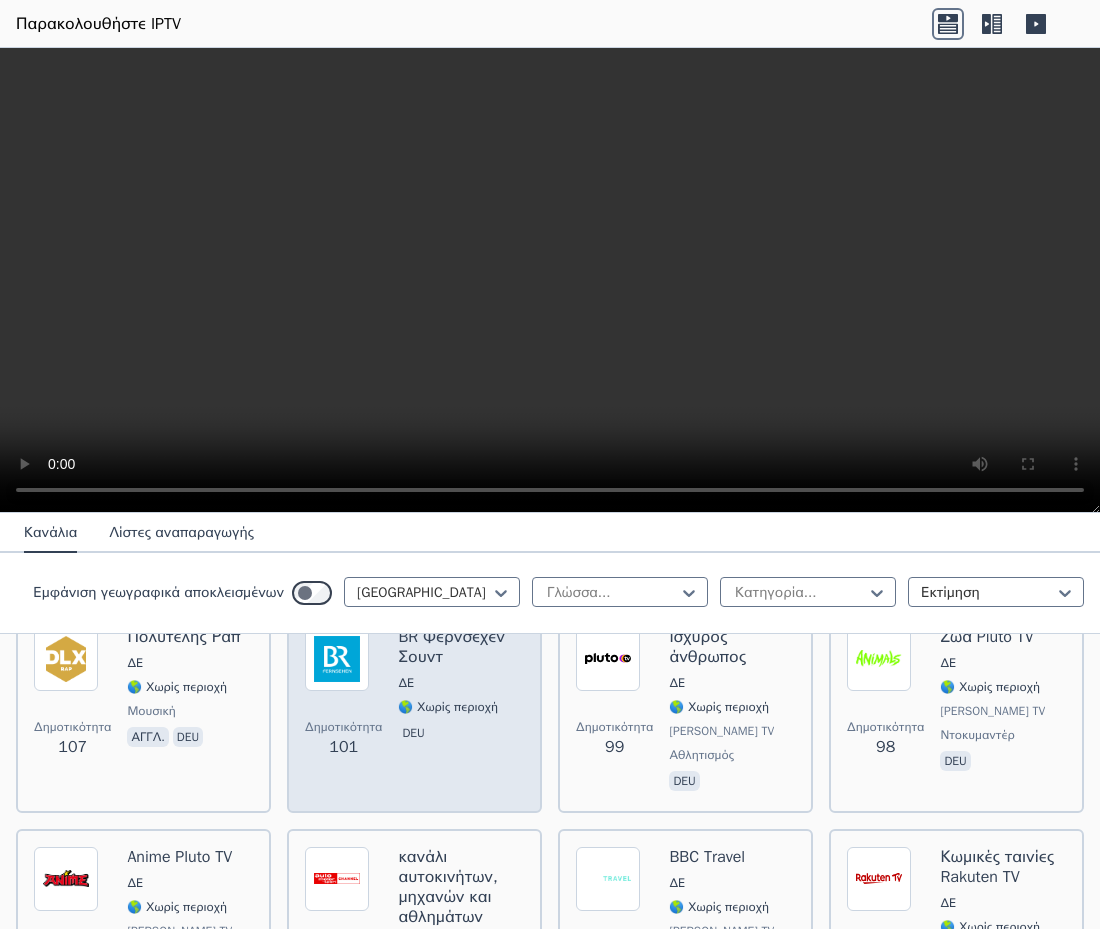scroll, scrollTop: 1853, scrollLeft: 0, axis: vertical 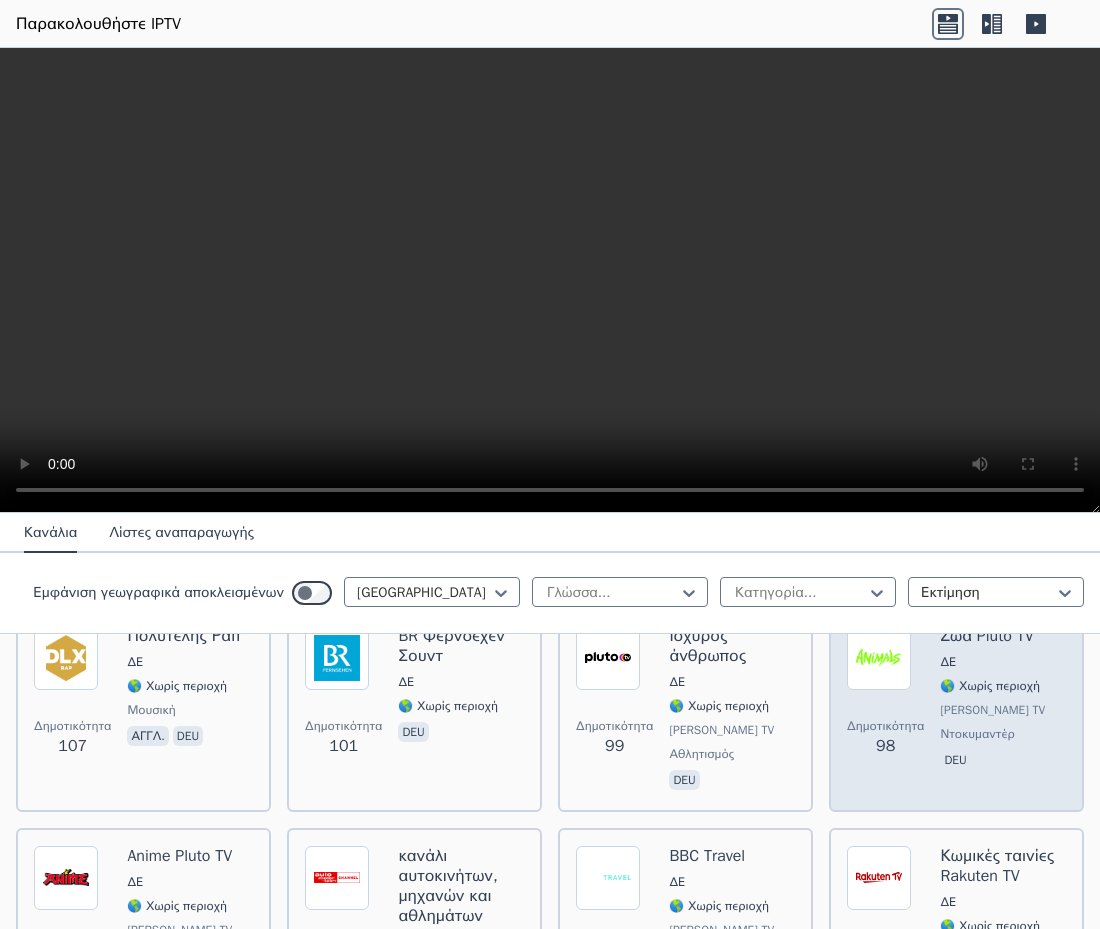 click on "Δημοτικότητα 98" at bounding box center (885, 738) 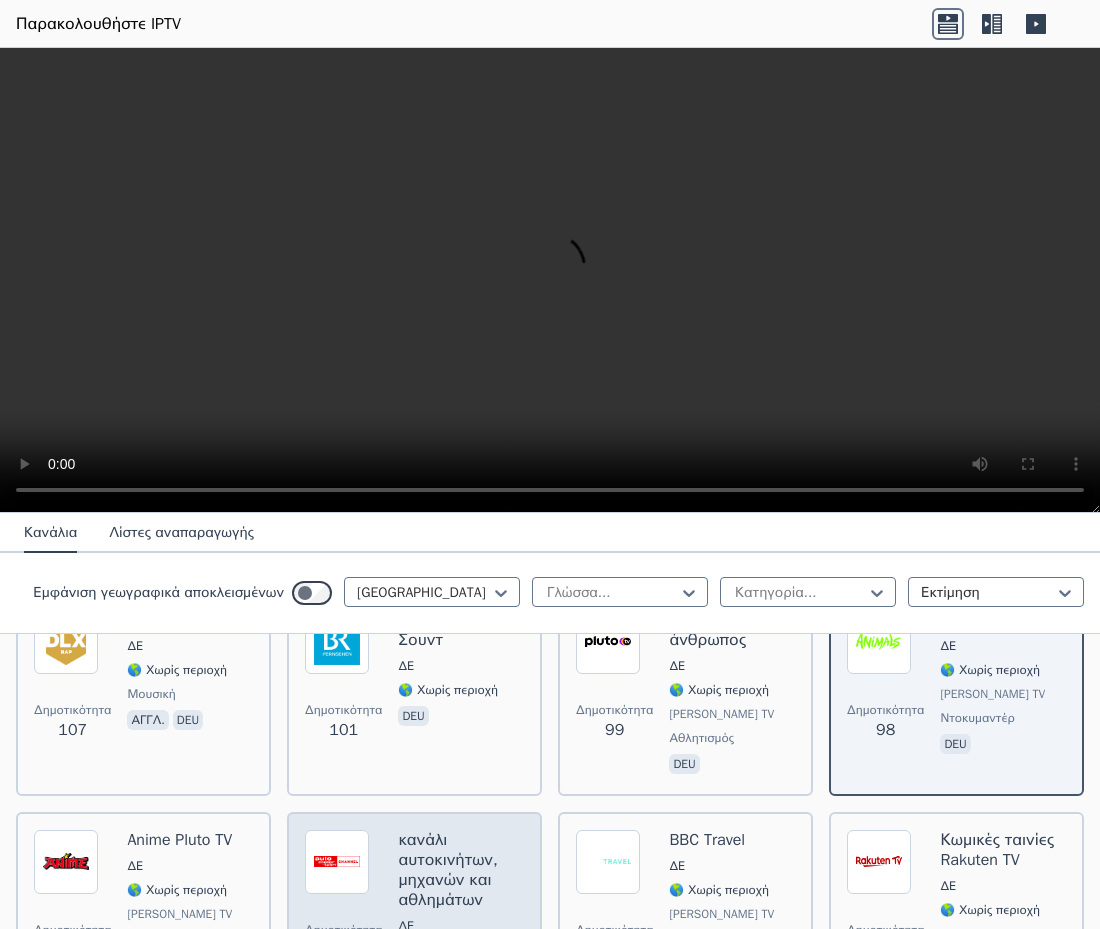 scroll, scrollTop: 1987, scrollLeft: 0, axis: vertical 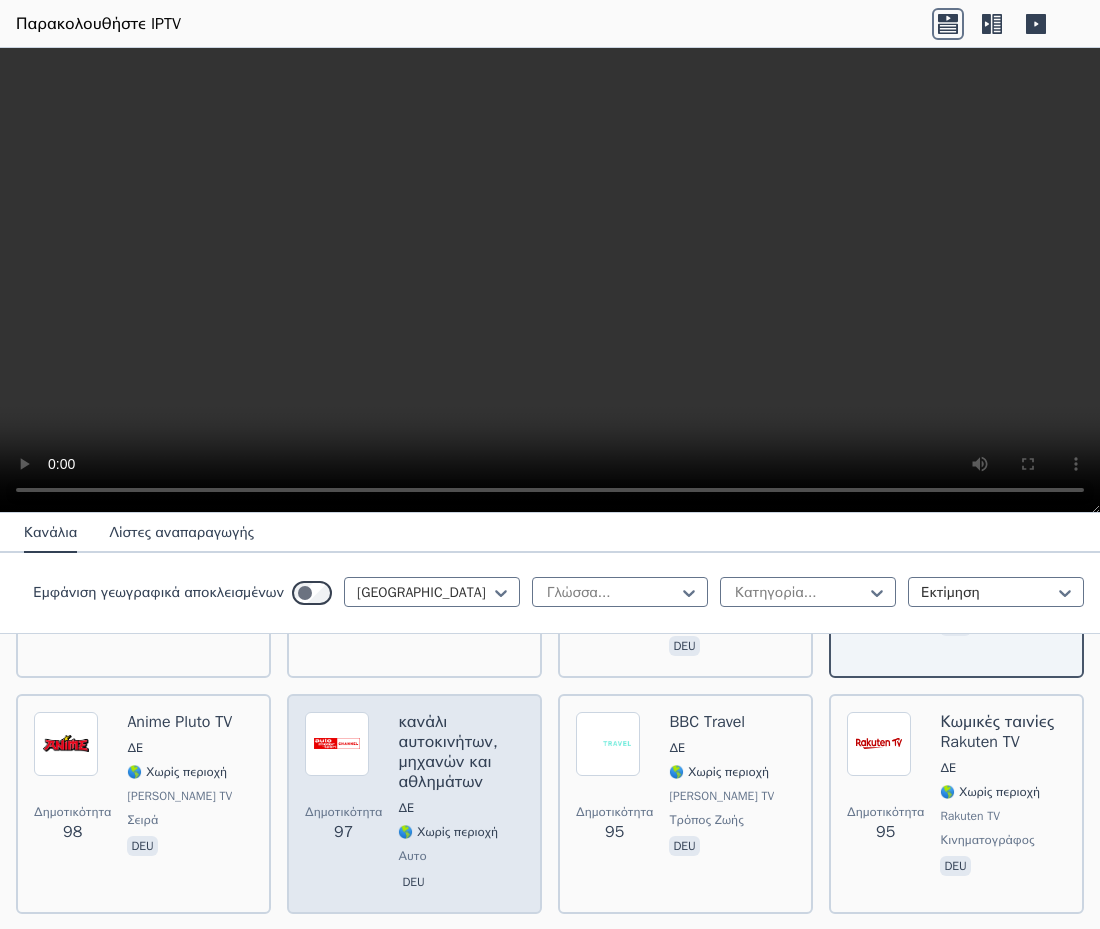 click on "κανάλι αυτοκινήτων, μηχανών και αθλημάτων" at bounding box center [447, 752] 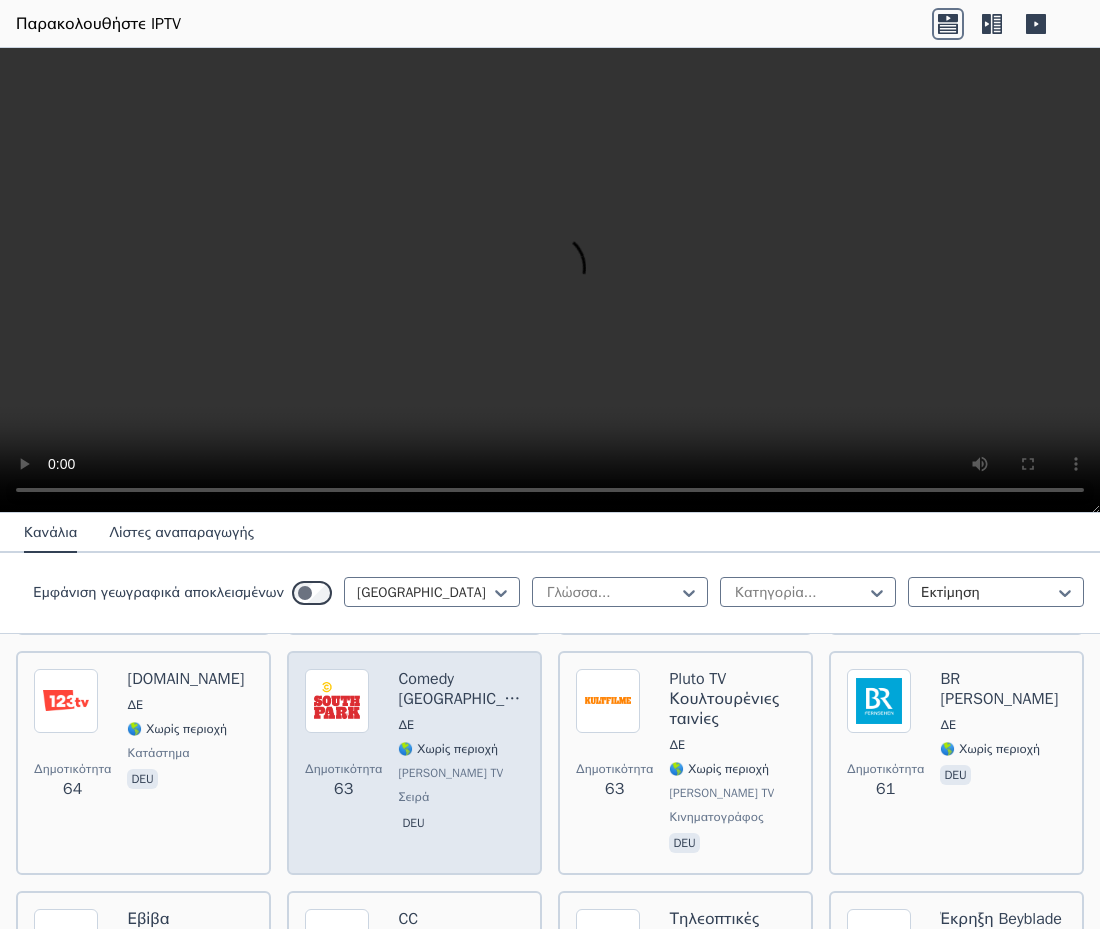 scroll, scrollTop: 3170, scrollLeft: 0, axis: vertical 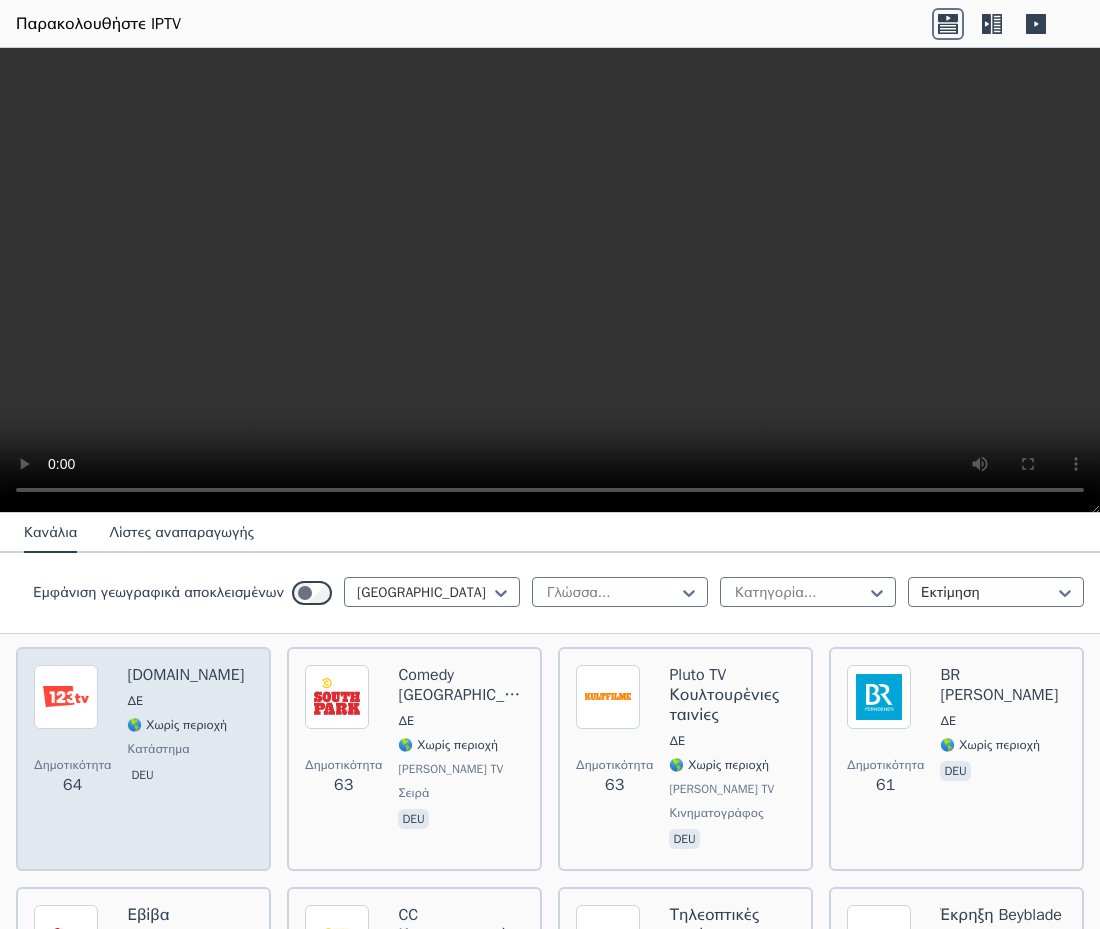 click on "Δημοτικότητα 64 [DOMAIN_NAME] ΔΕ 🌎 Χωρίς περιοχή κατάστημα deu" at bounding box center (143, 759) 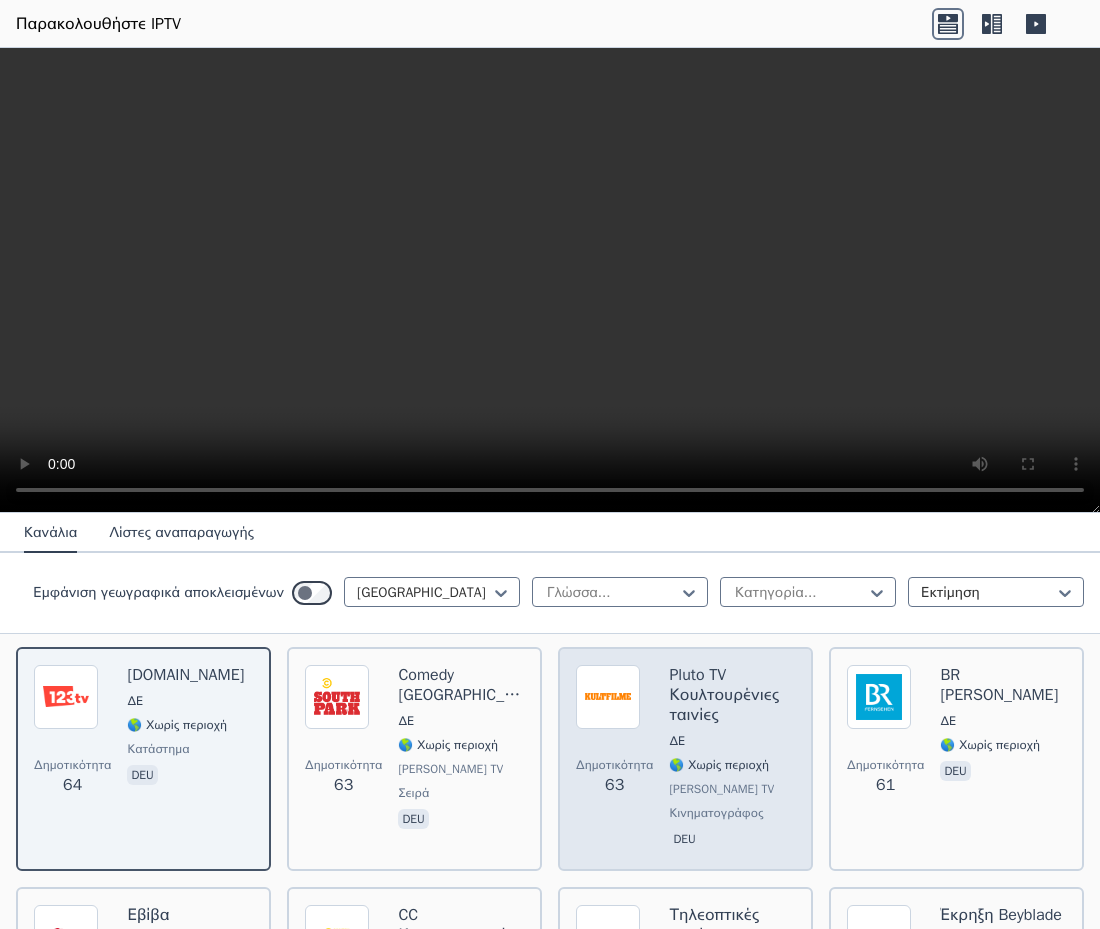 click on "🌎 Χωρίς περιοχή" at bounding box center (719, 765) 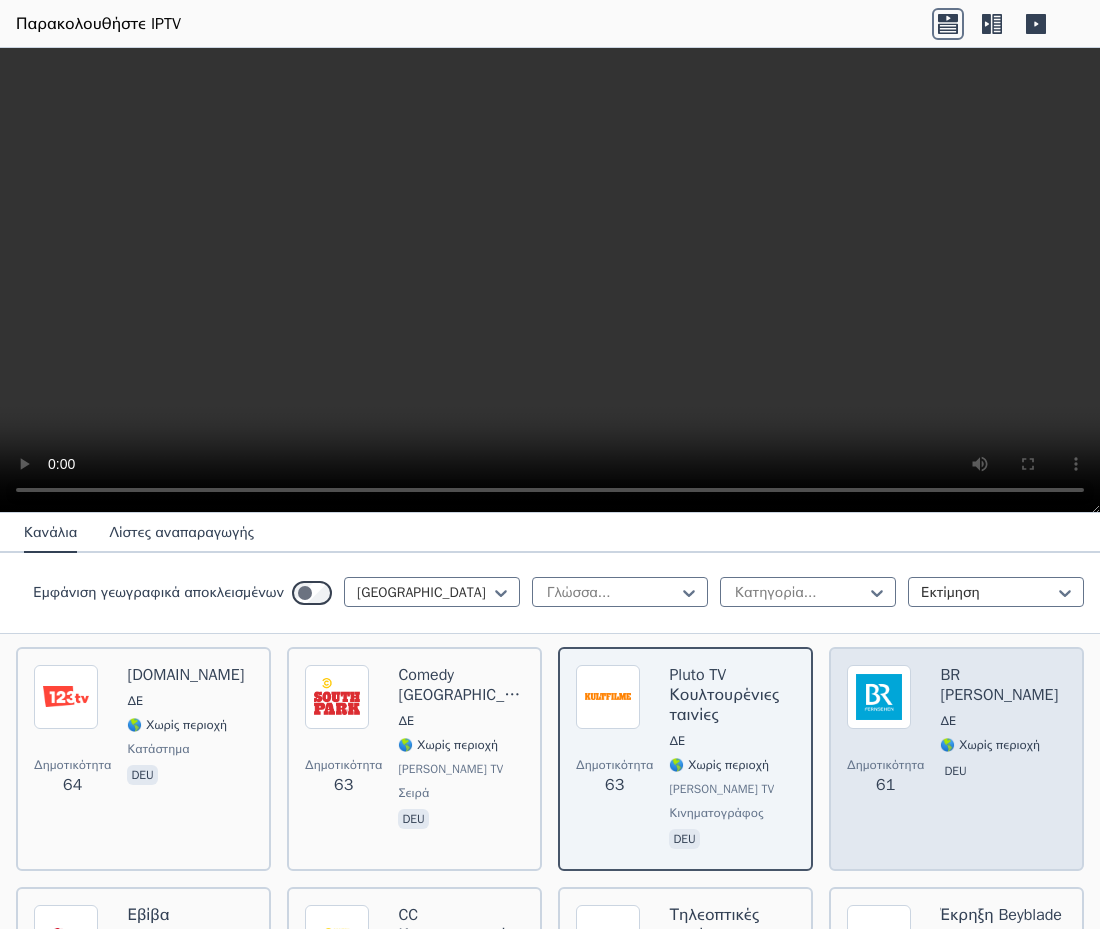 click on "BR [PERSON_NAME] ΔΕ 🌎 Χωρίς περιοχή deu" at bounding box center (1003, 759) 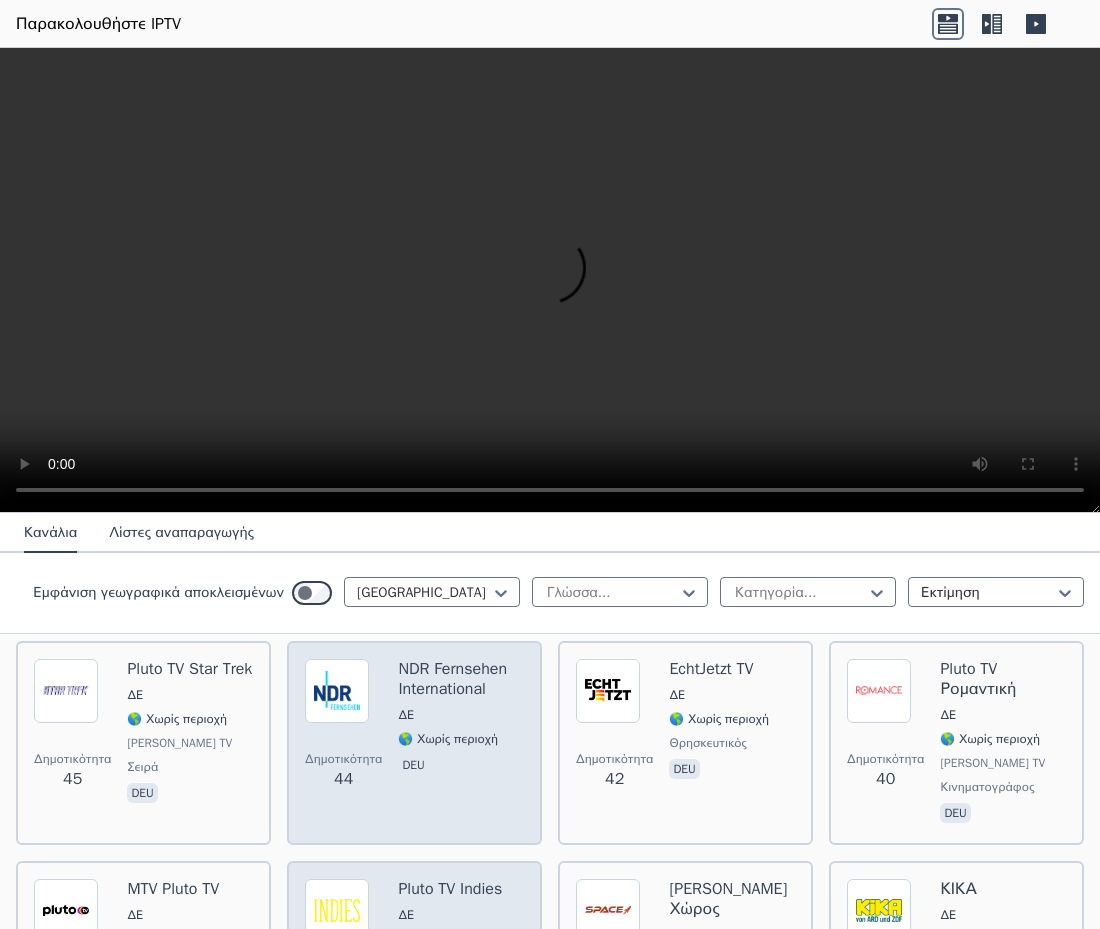scroll, scrollTop: 4127, scrollLeft: 0, axis: vertical 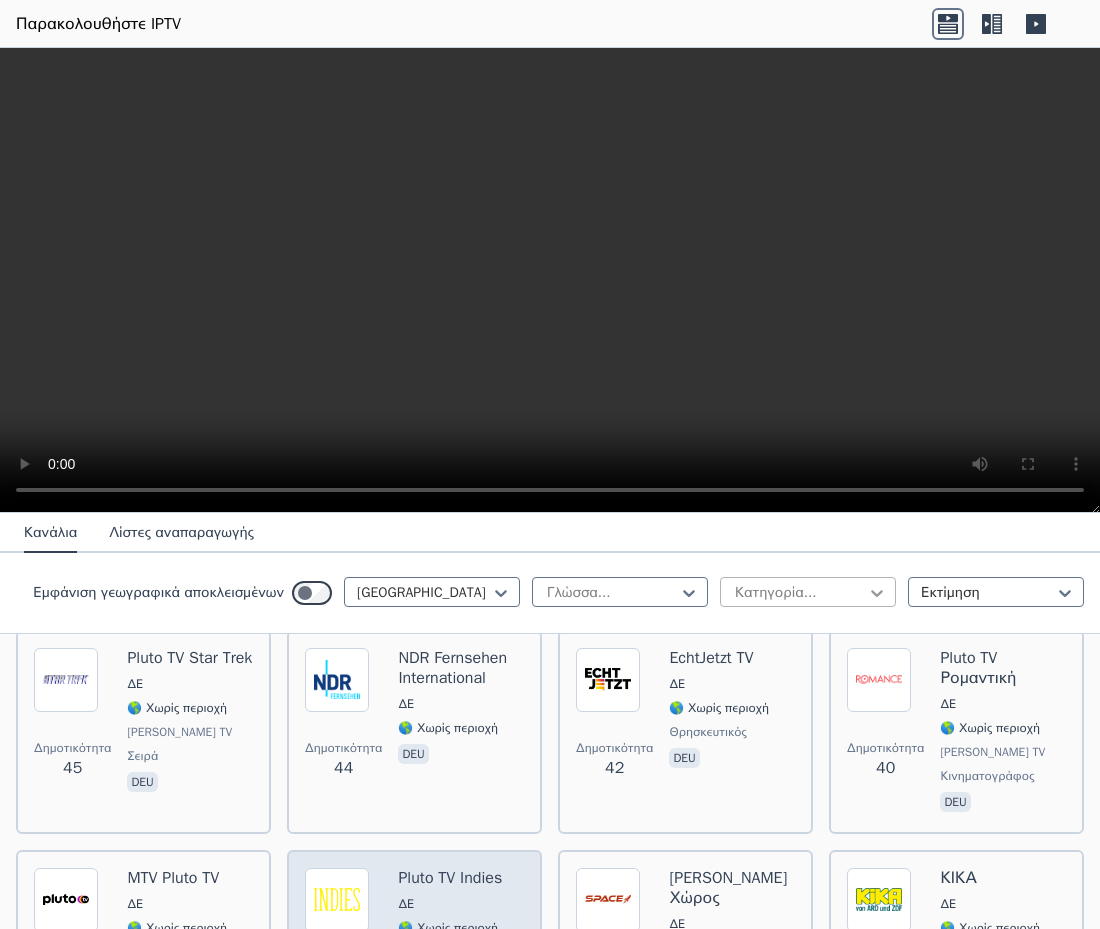 click 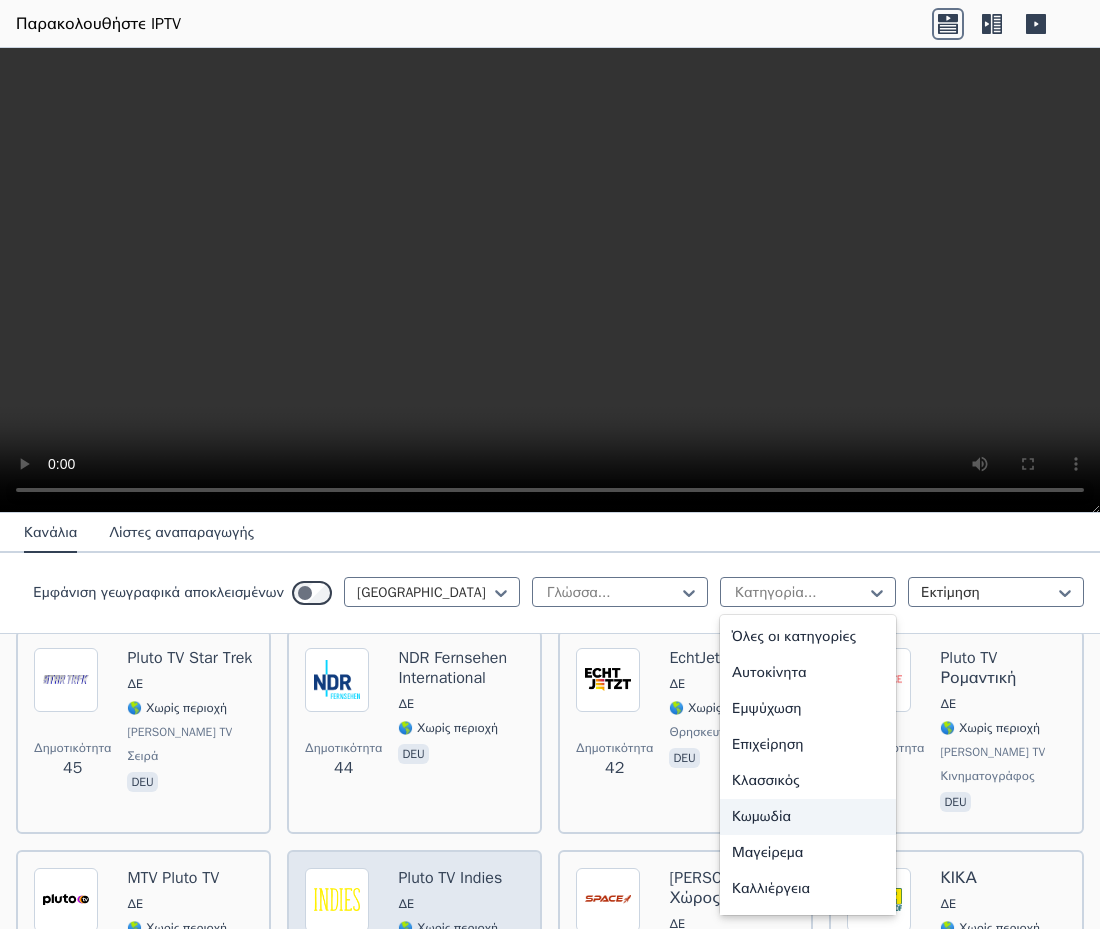 click on "Κωμωδία" at bounding box center (761, 816) 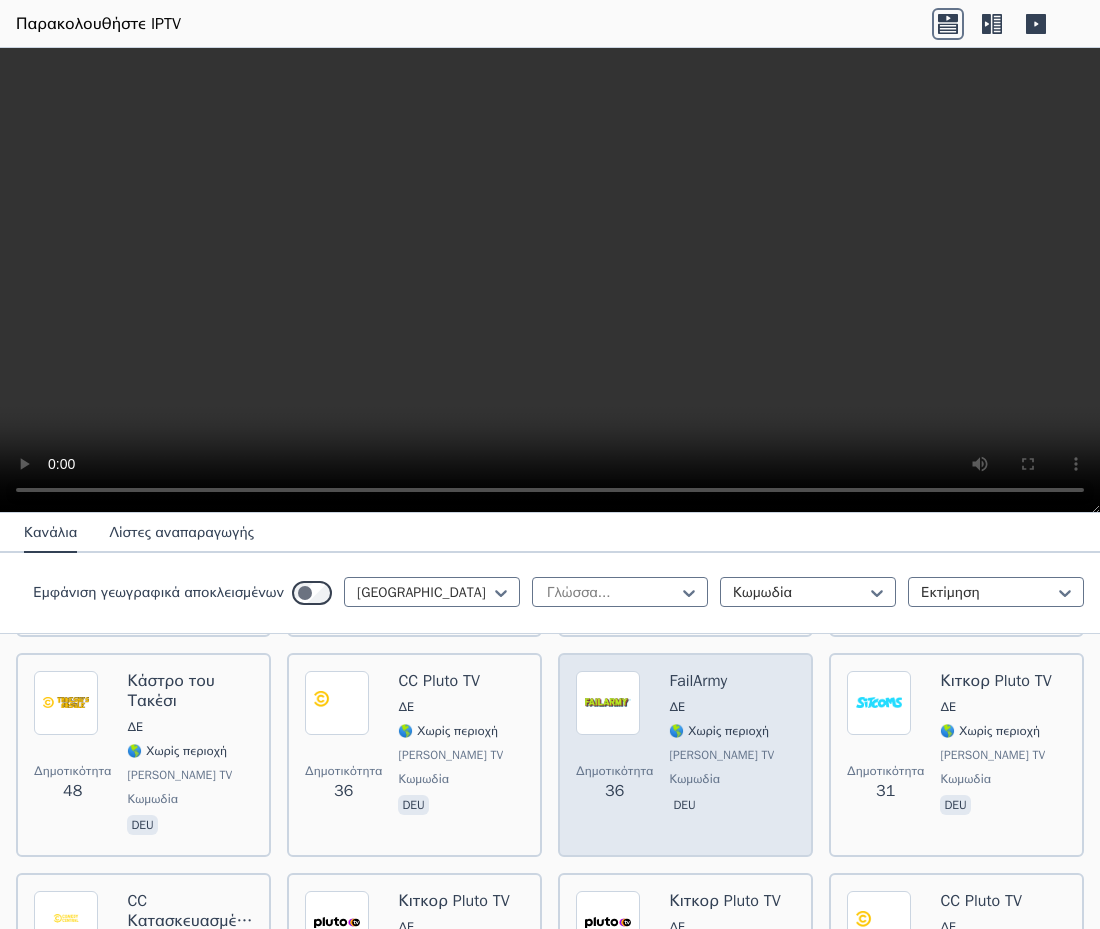 scroll, scrollTop: 750, scrollLeft: 0, axis: vertical 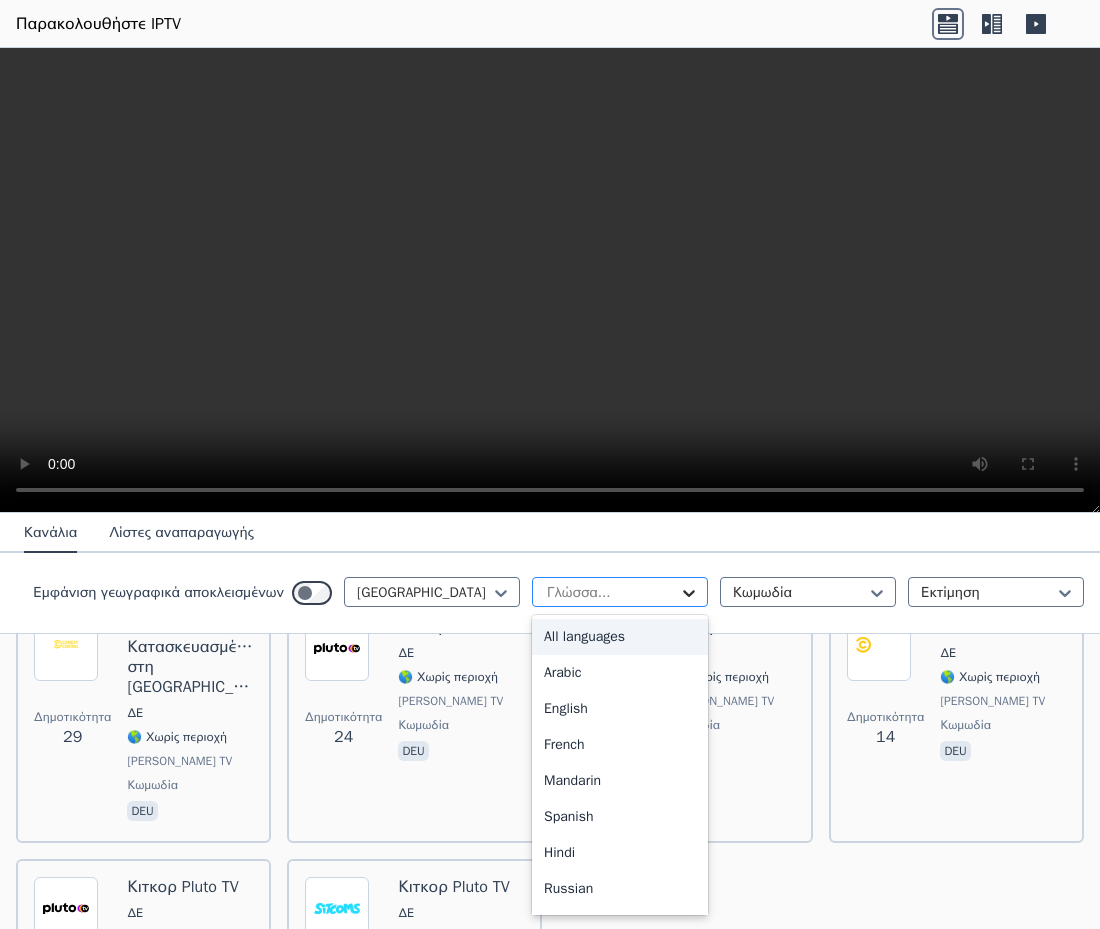 click 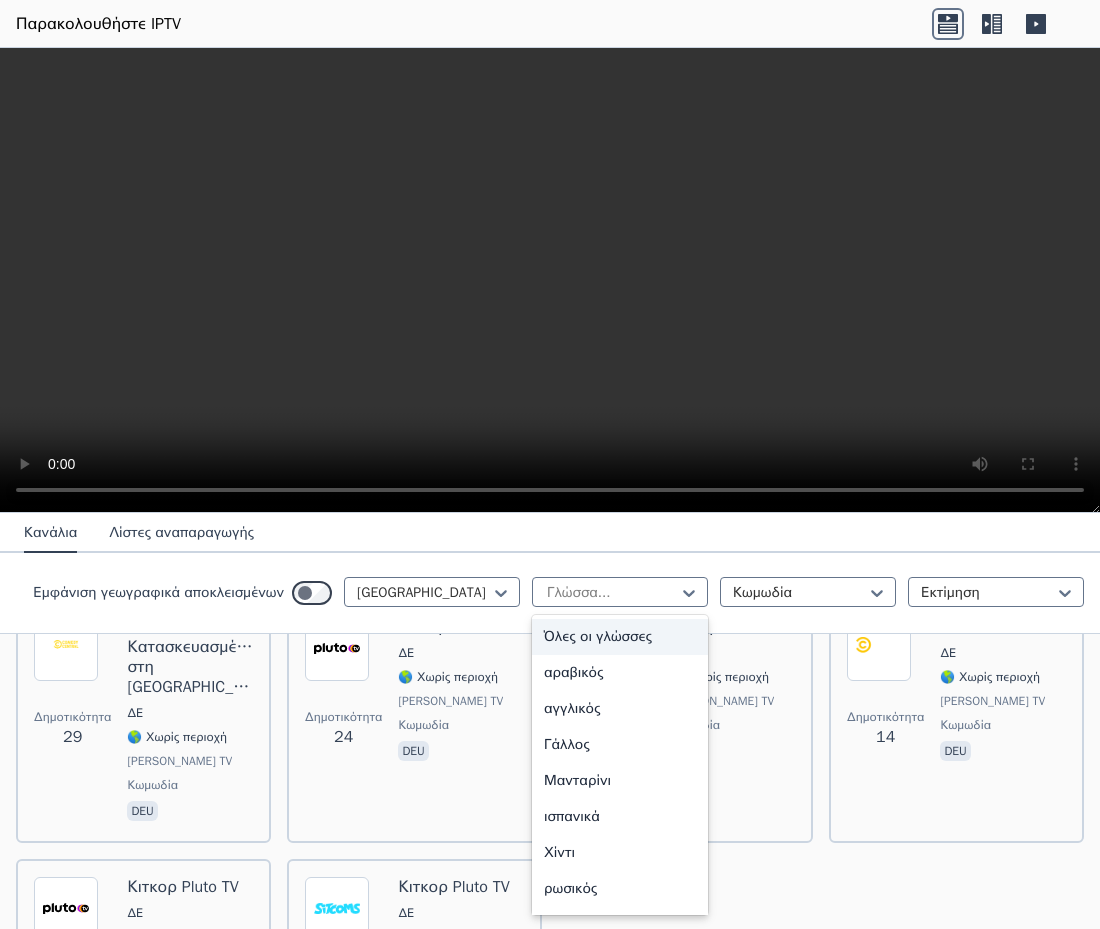 click on "Όλες οι γλώσσες" at bounding box center (598, 636) 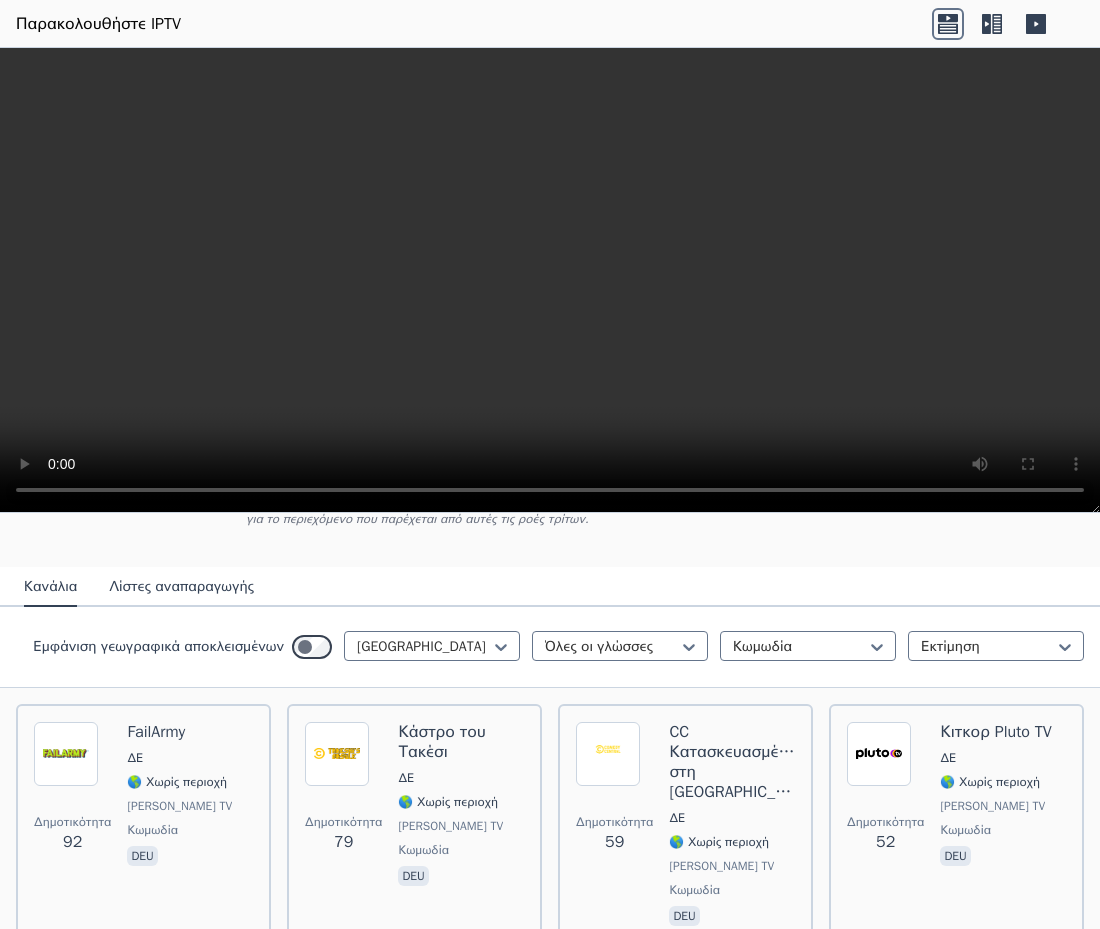 scroll, scrollTop: 548, scrollLeft: 0, axis: vertical 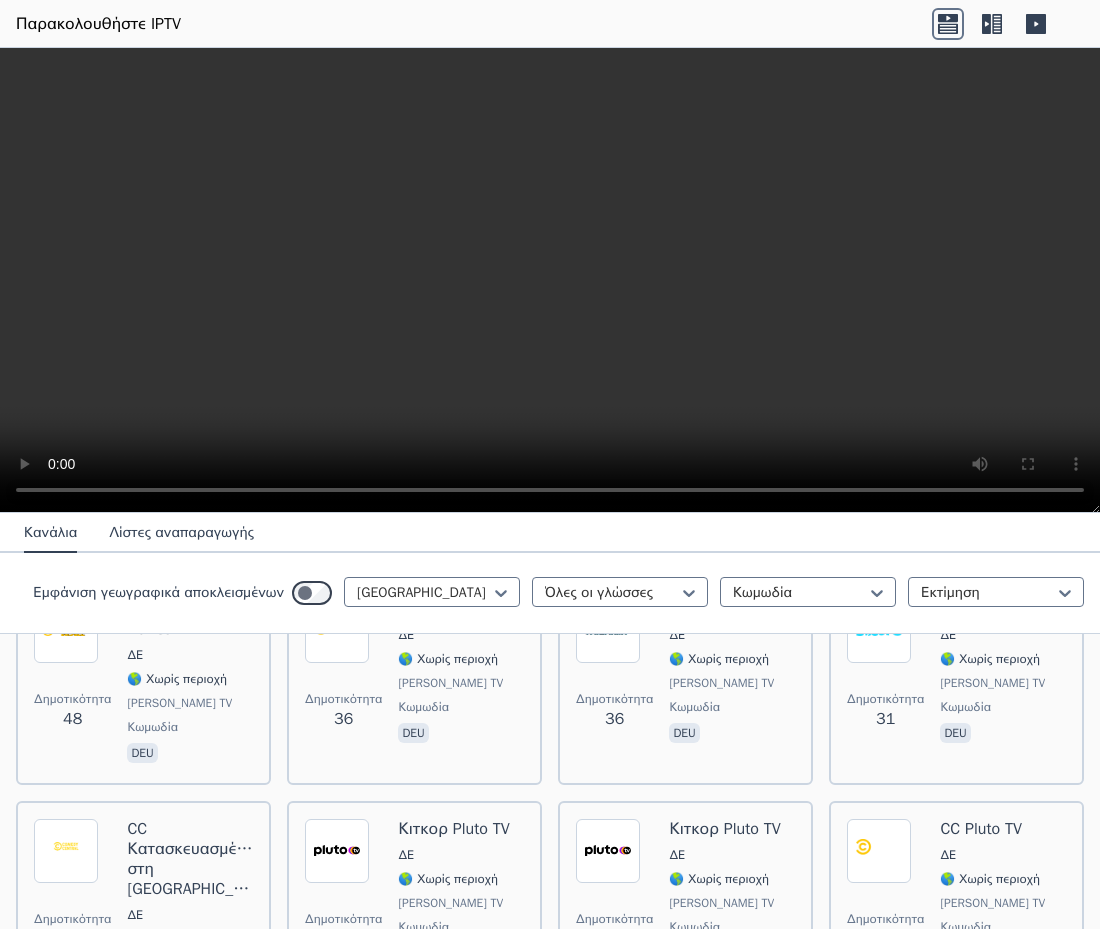 type 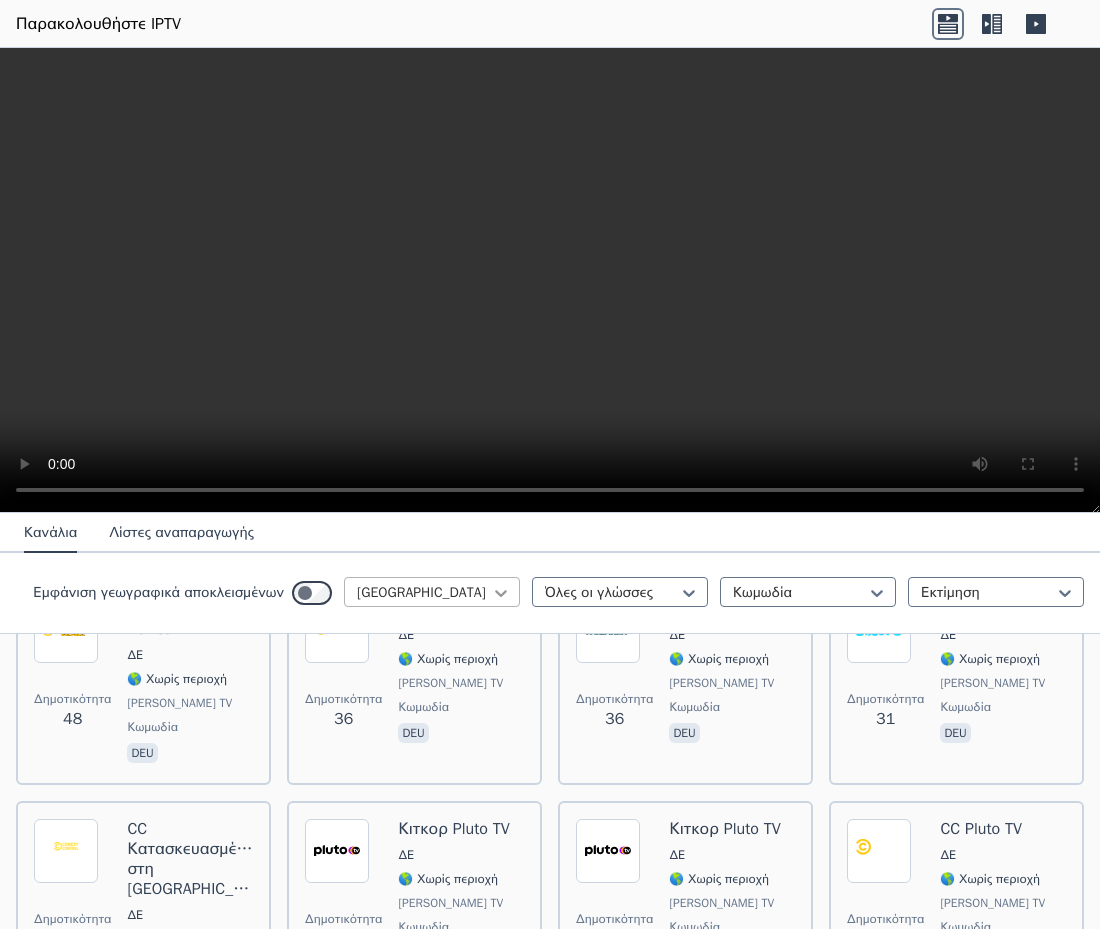 click 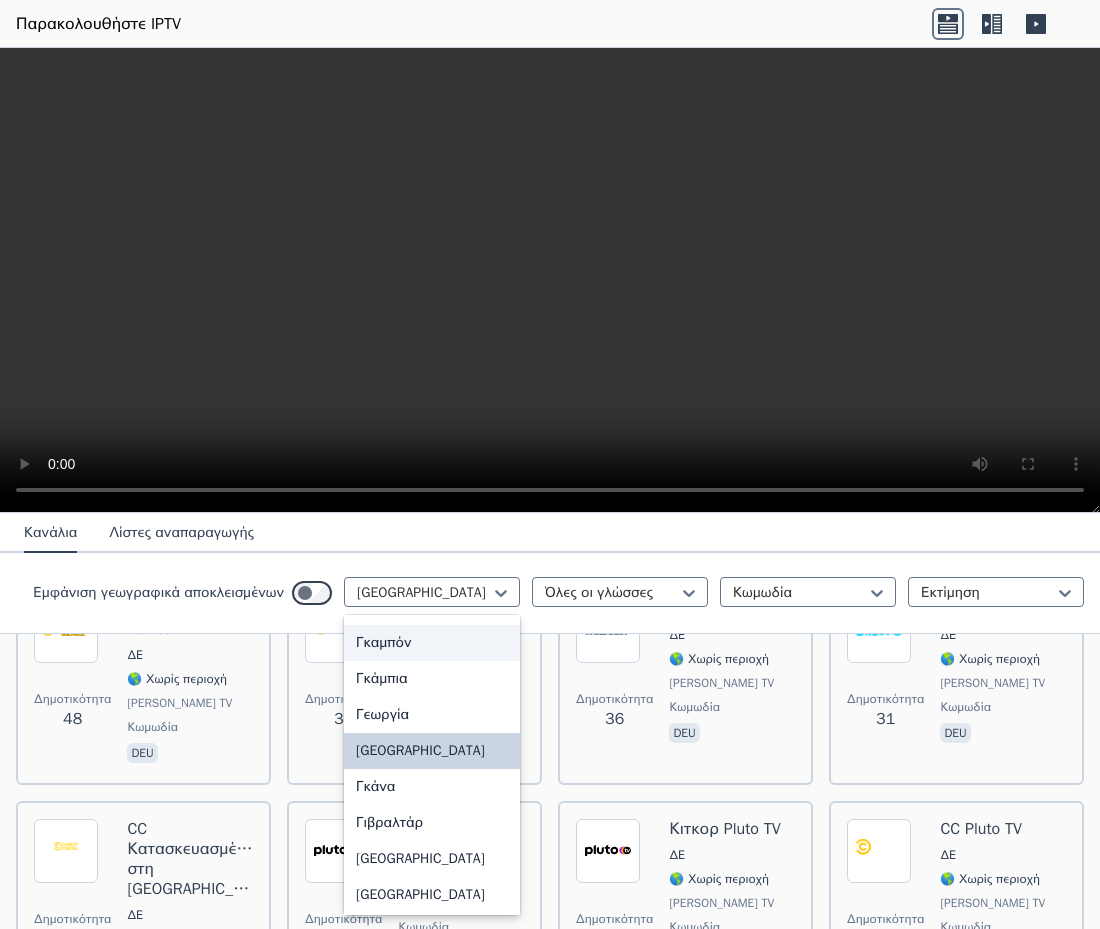 scroll, scrollTop: 2567, scrollLeft: 0, axis: vertical 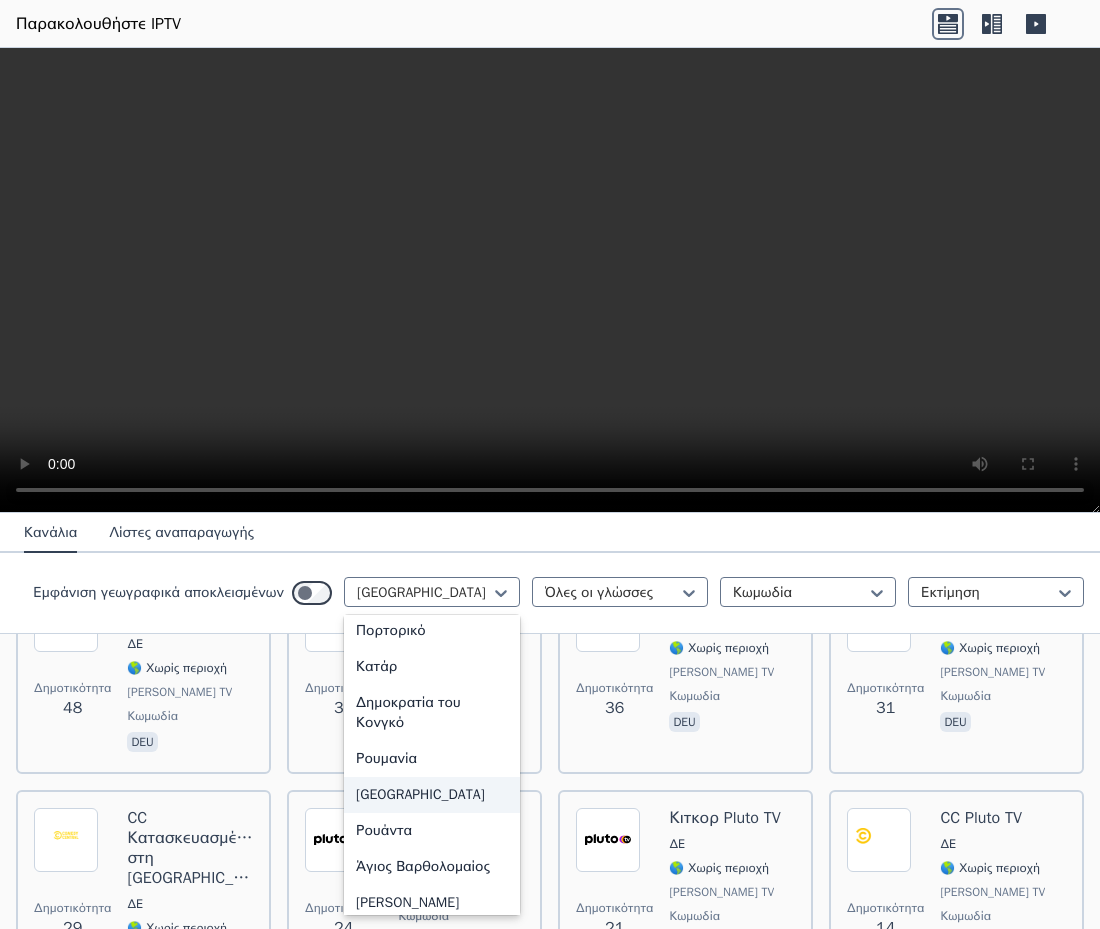 click on "[GEOGRAPHIC_DATA]" at bounding box center [420, 794] 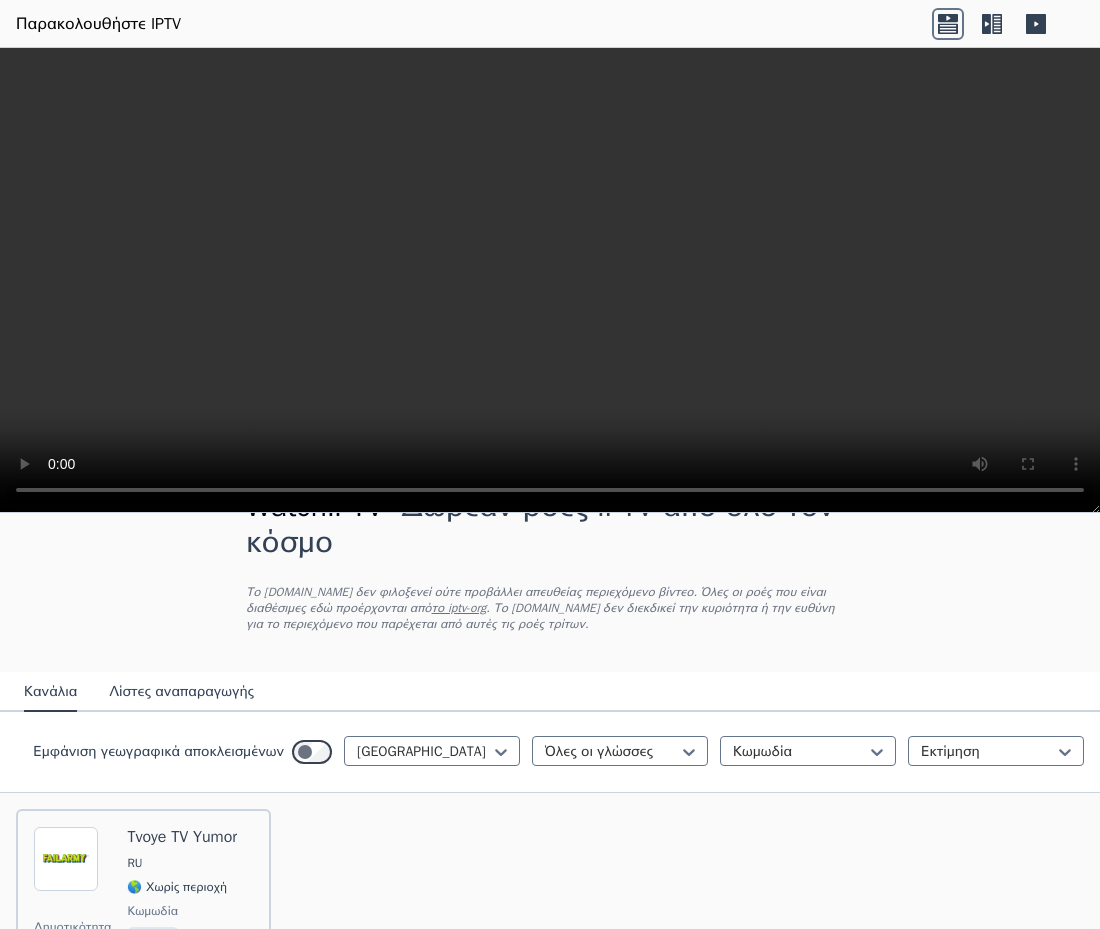 scroll, scrollTop: 0, scrollLeft: 0, axis: both 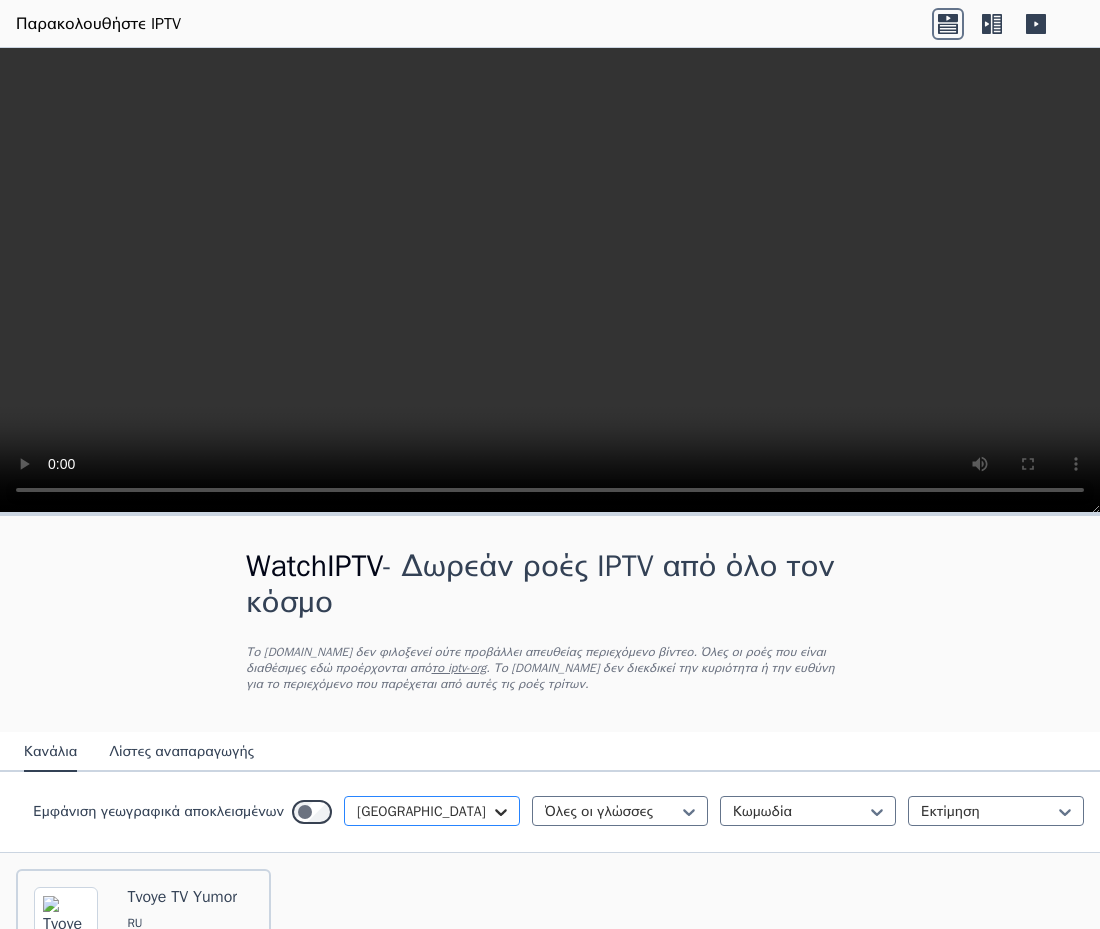 click 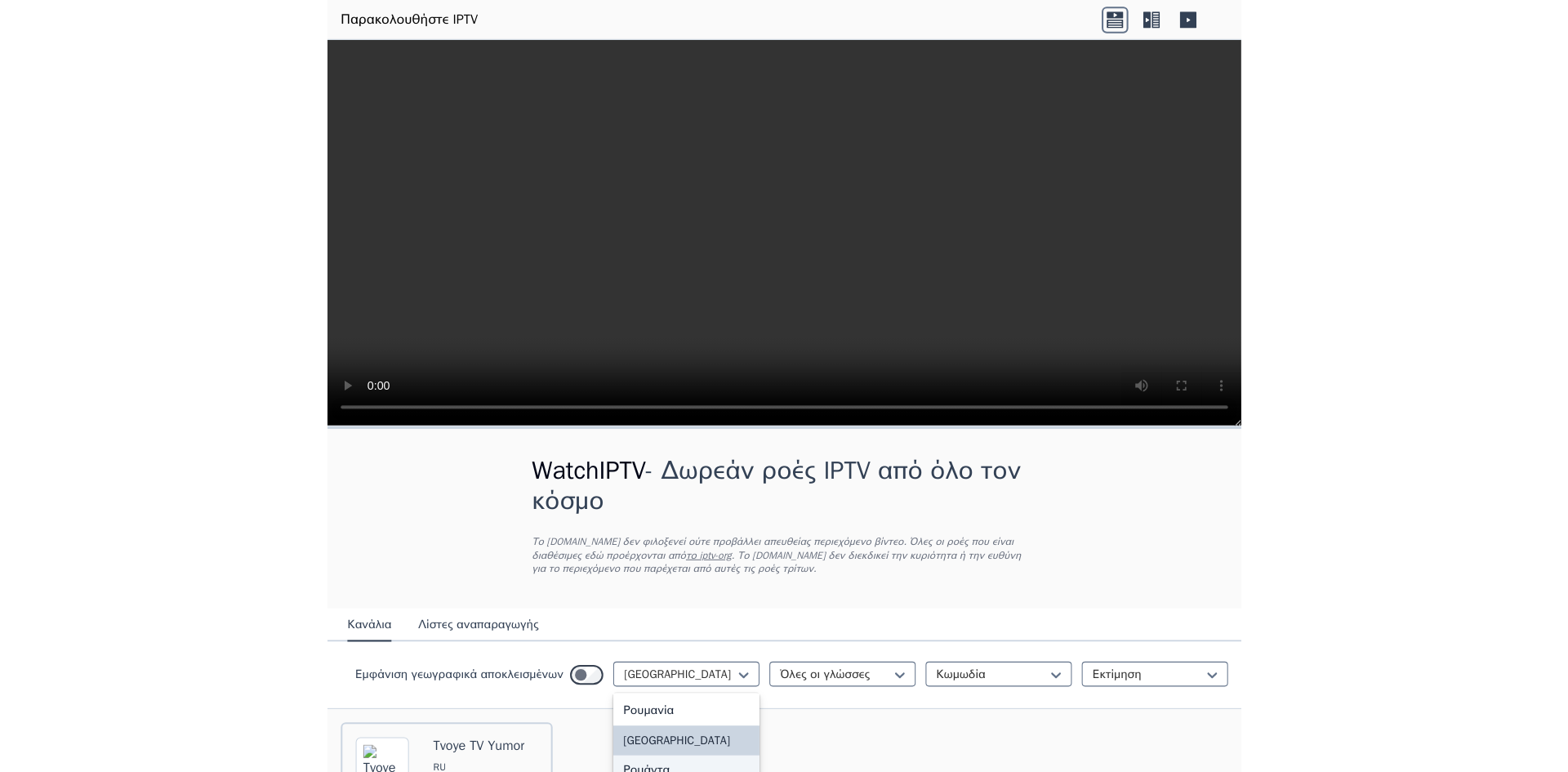 scroll, scrollTop: 4634, scrollLeft: 0, axis: vertical 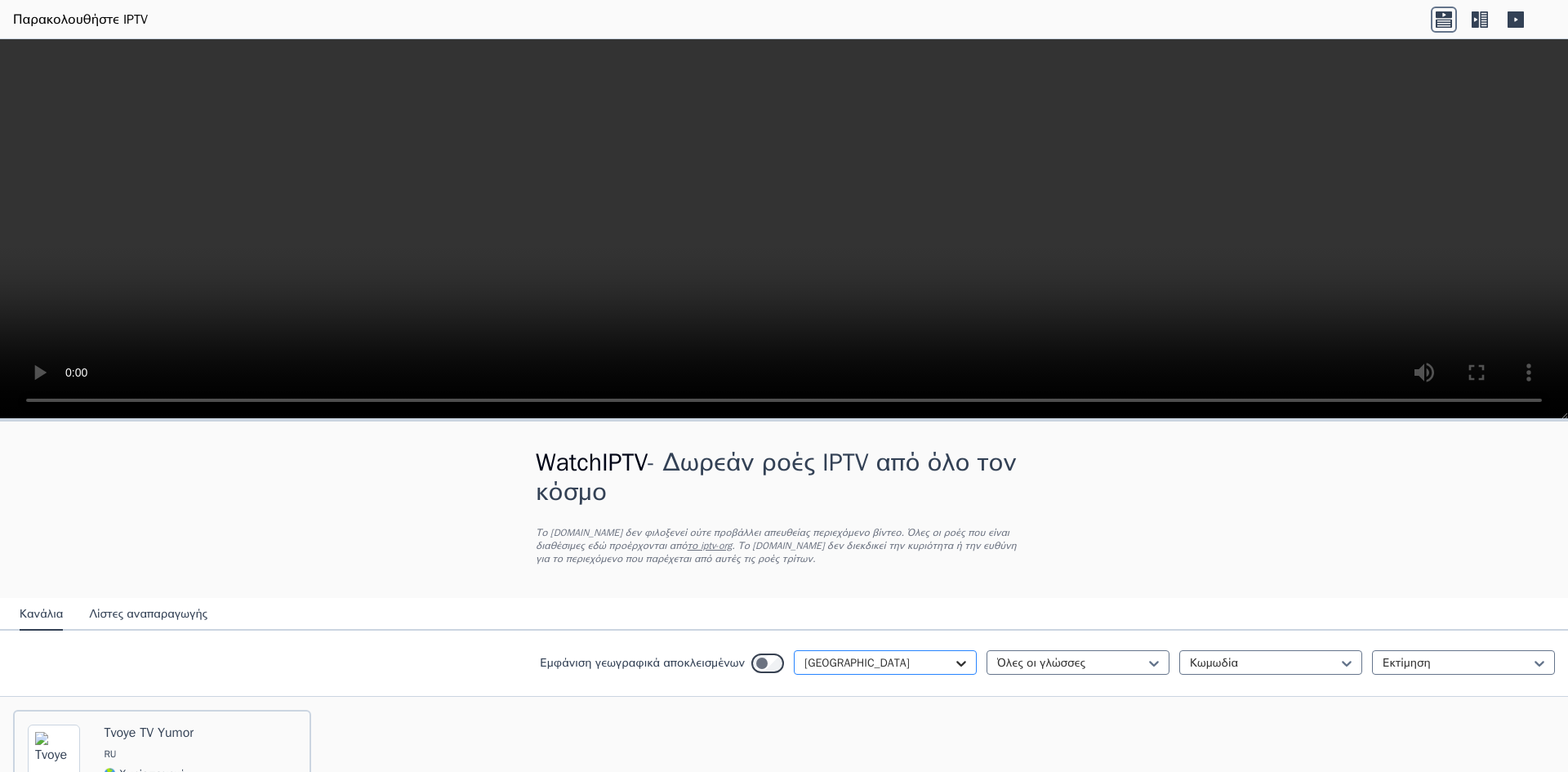 click 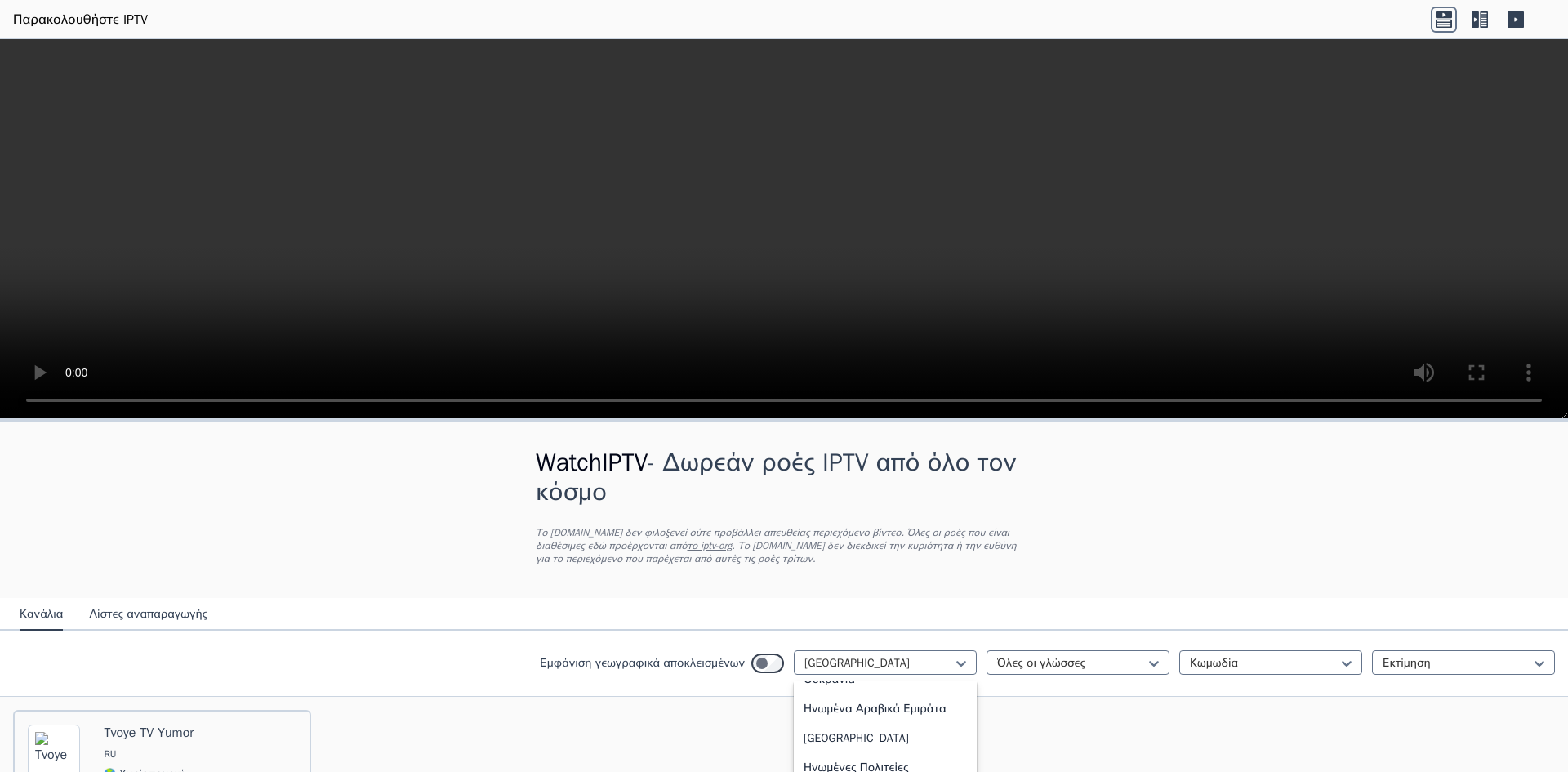 scroll, scrollTop: 5744, scrollLeft: 0, axis: vertical 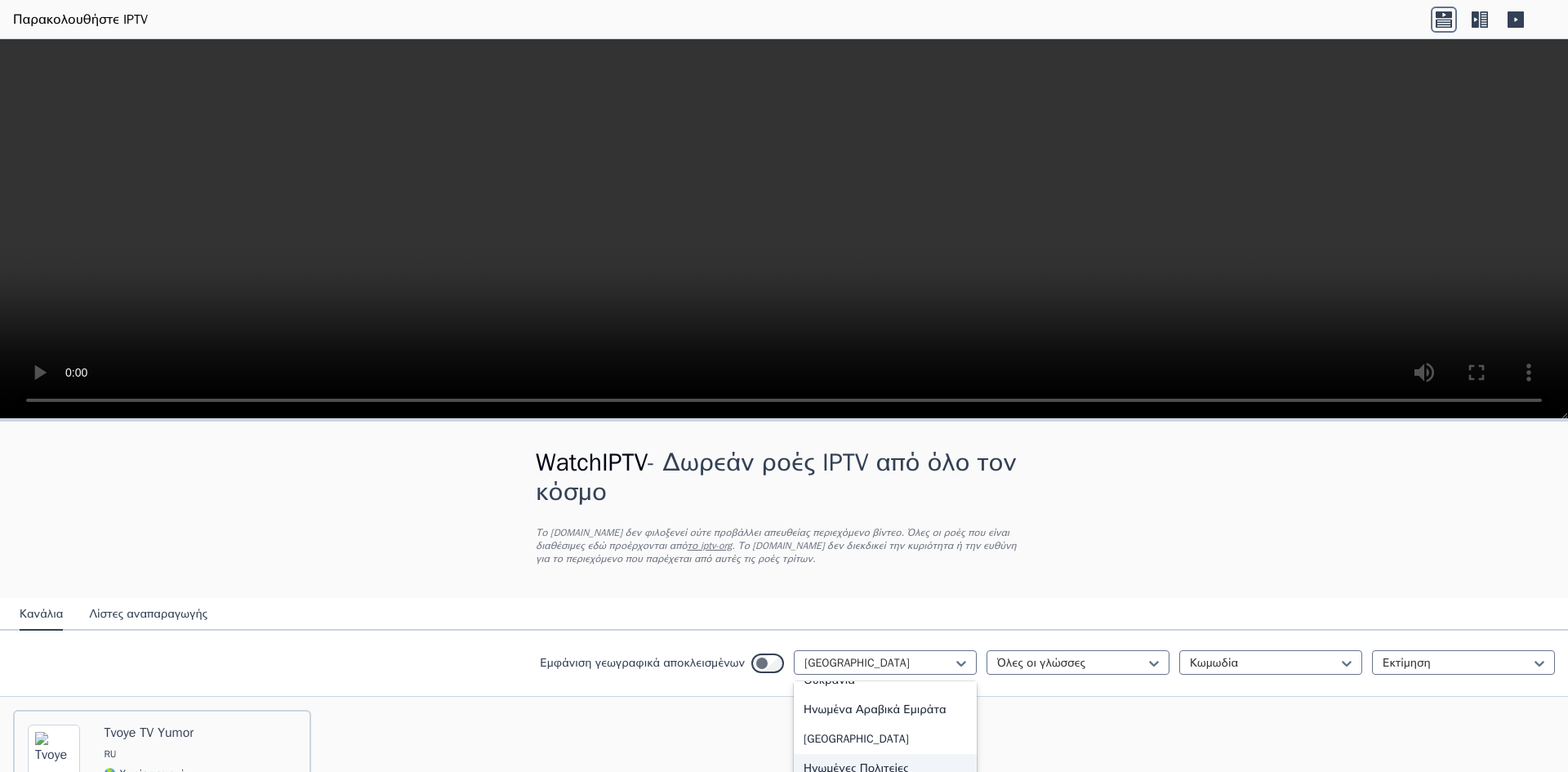click on "Ηνωμένες Πολιτείες" at bounding box center (856, 768) 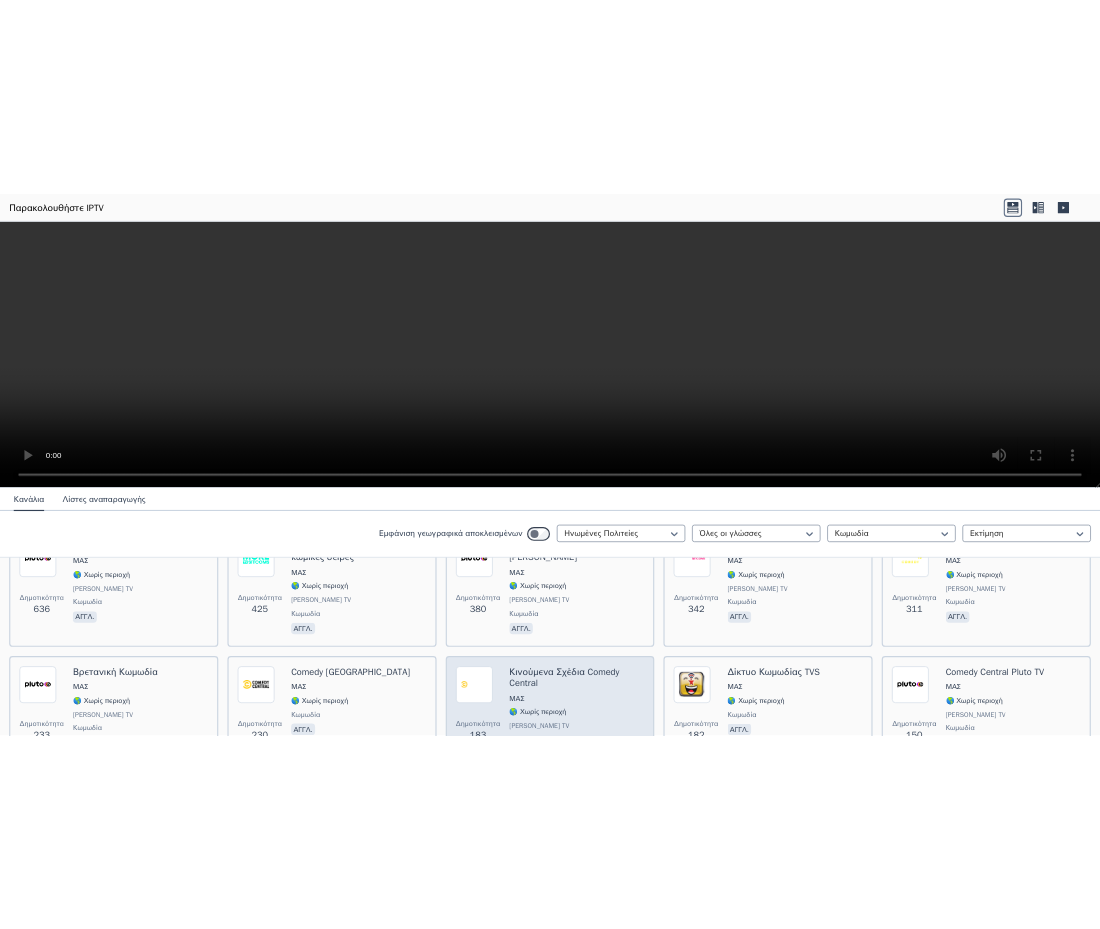 scroll, scrollTop: 98, scrollLeft: 0, axis: vertical 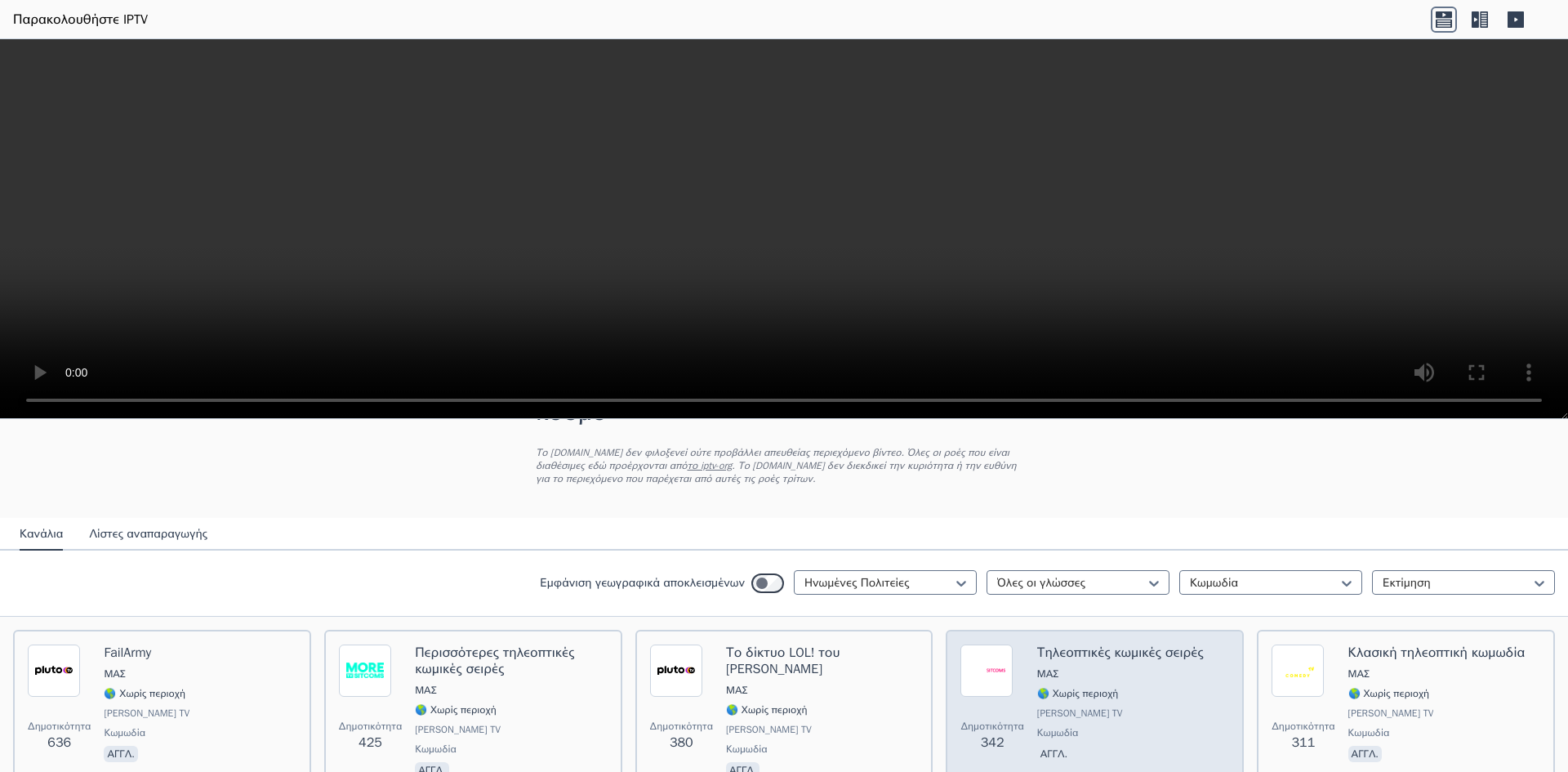 click on "Τηλεοπτικές κωμικές σειρές ΜΑΣ 🌎 Χωρίς περιοχή [PERSON_NAME] TV κωμωδία αγγλ." at bounding box center [1120, 713] 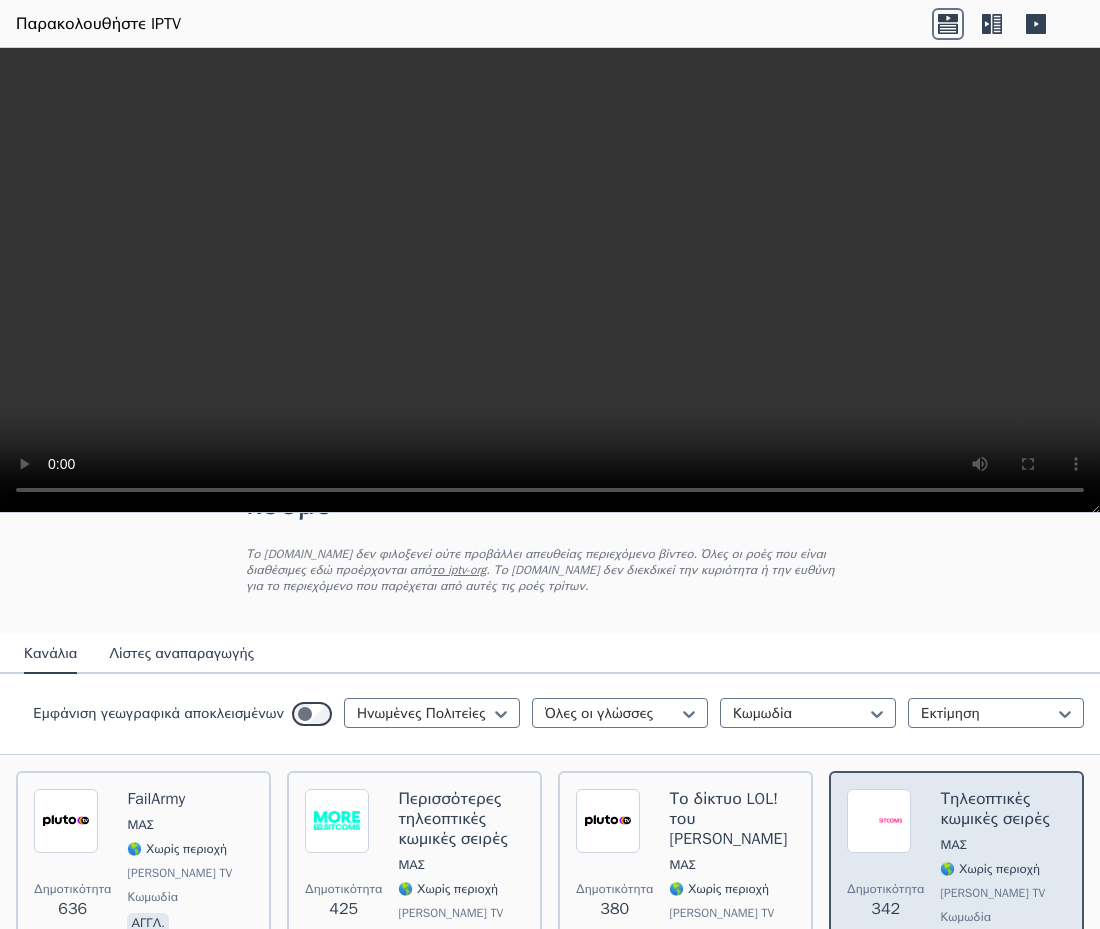 click on "Τηλεοπτικές κωμικές σειρές" at bounding box center (994, 809) 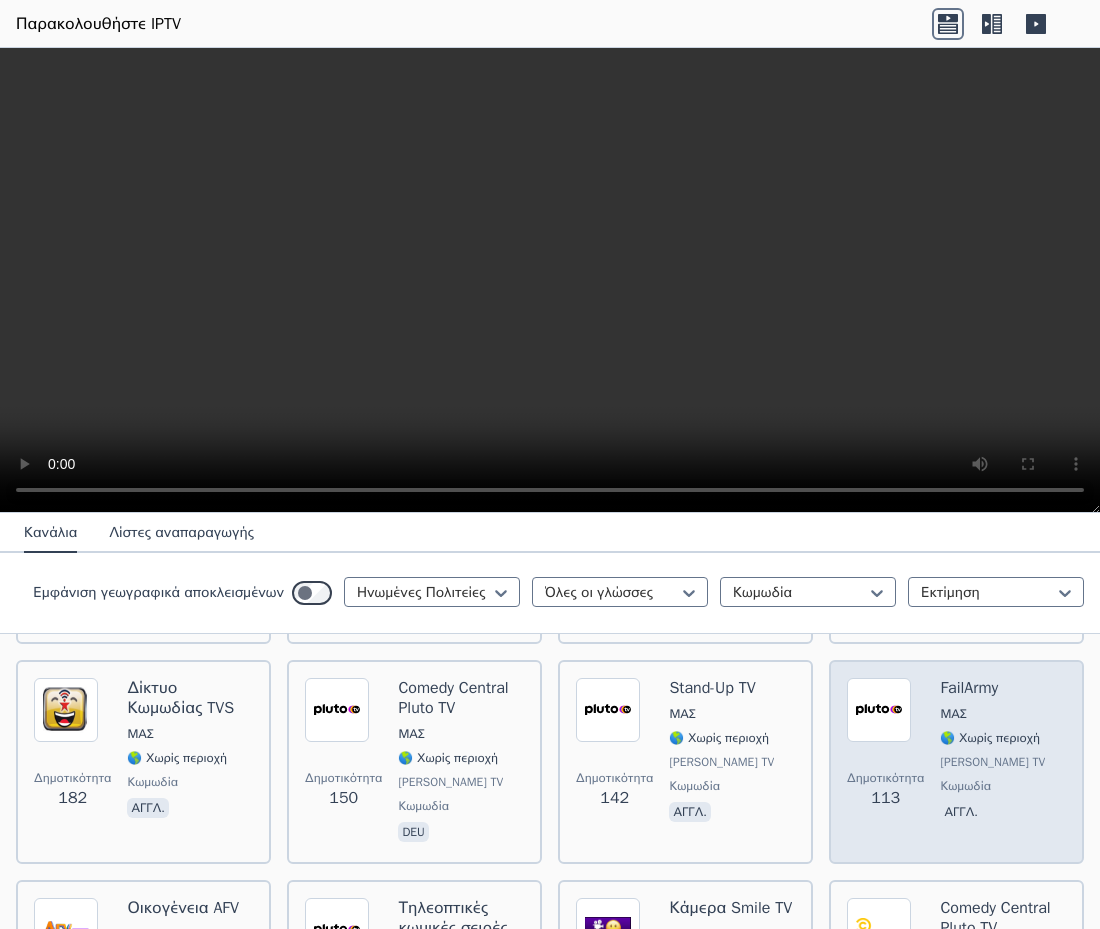 scroll, scrollTop: 679, scrollLeft: 0, axis: vertical 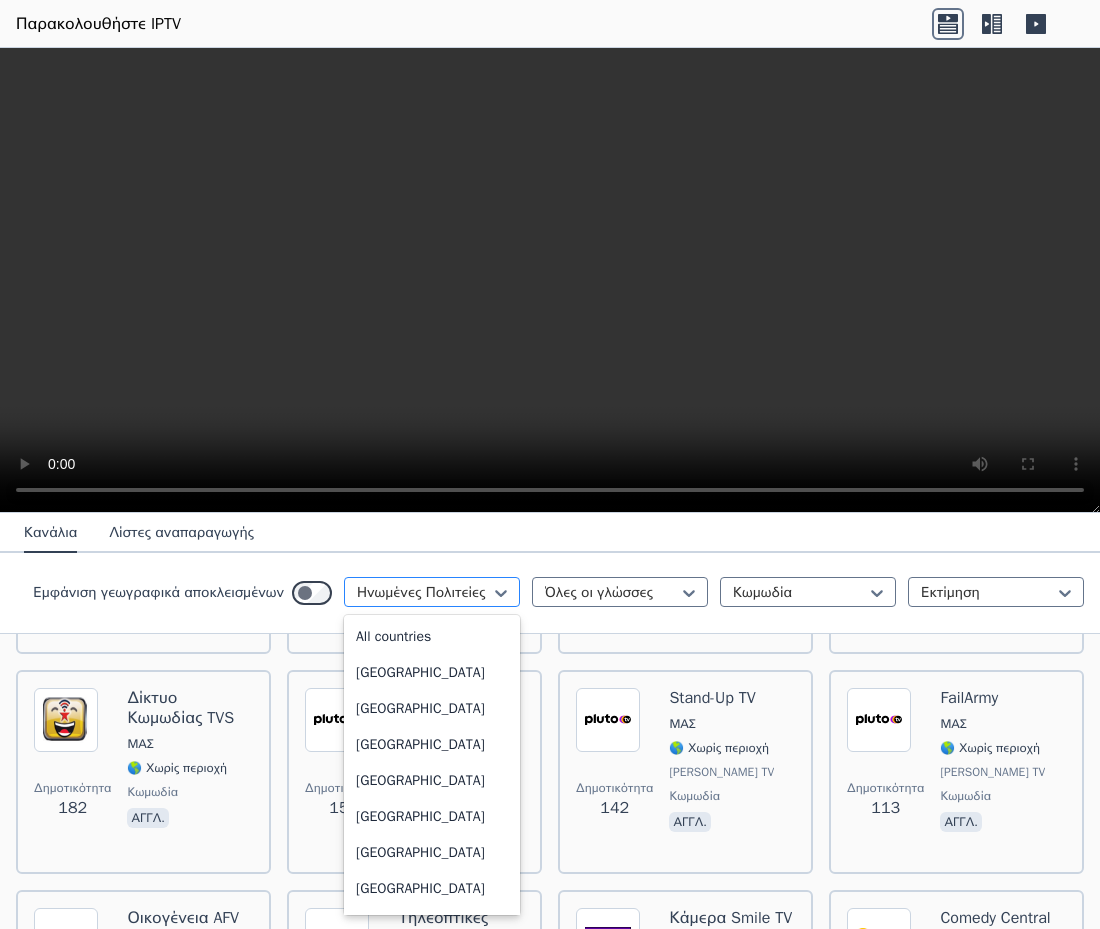 click at bounding box center [424, 593] 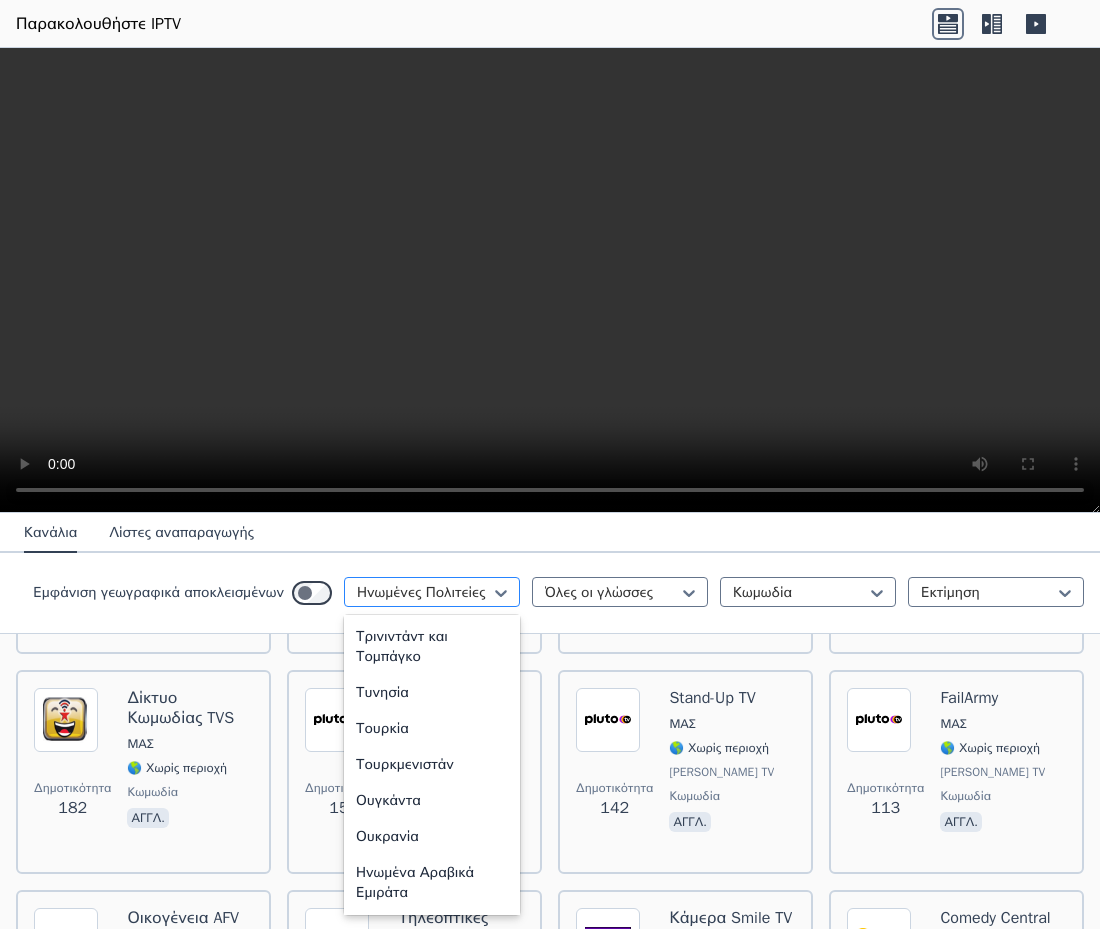 click at bounding box center [424, 593] 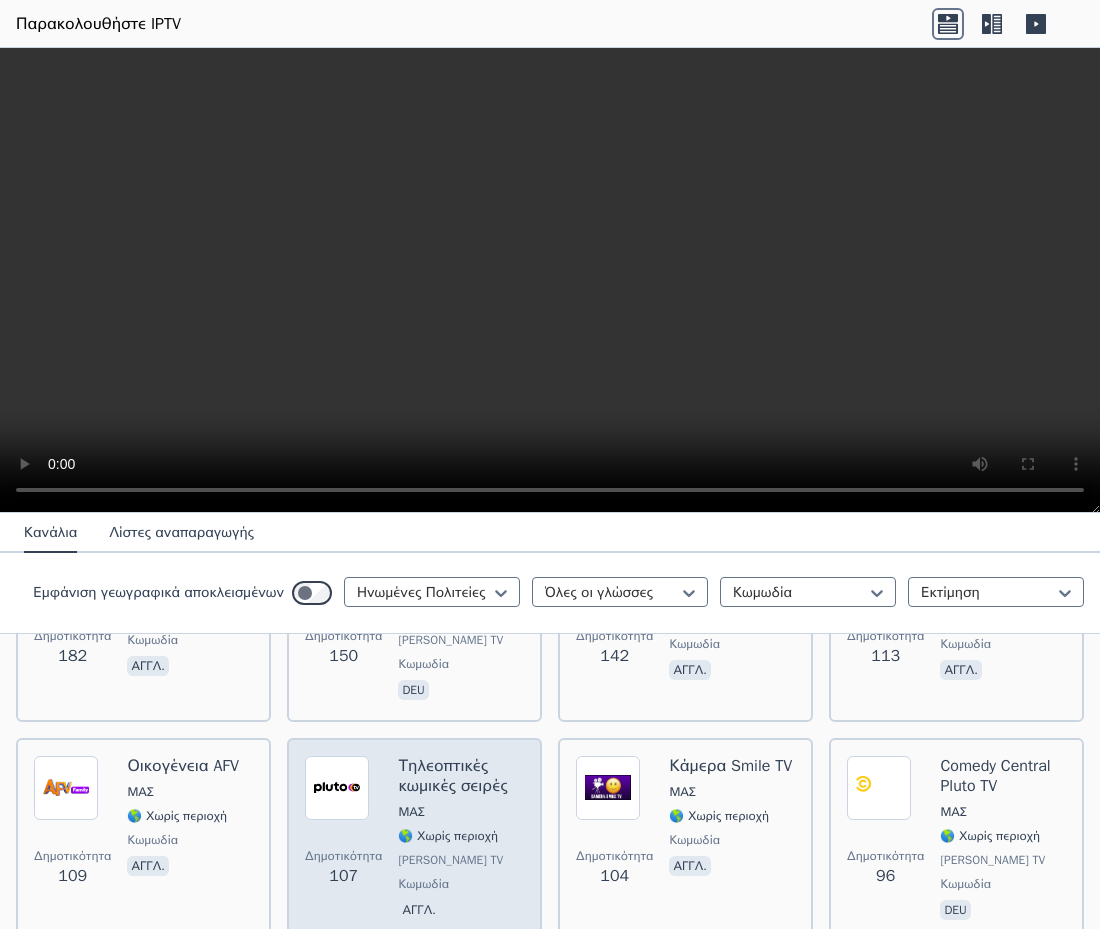 scroll, scrollTop: 832, scrollLeft: 0, axis: vertical 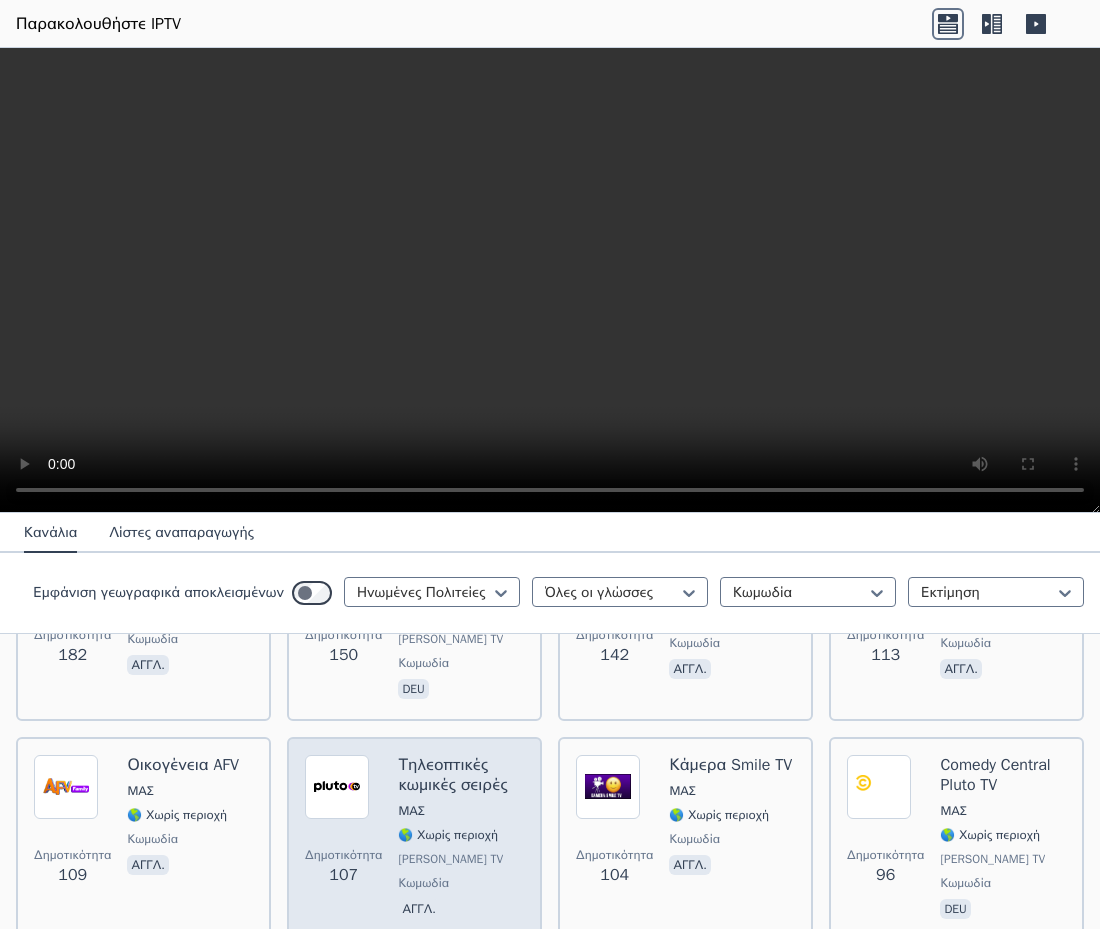 click at bounding box center [337, 787] 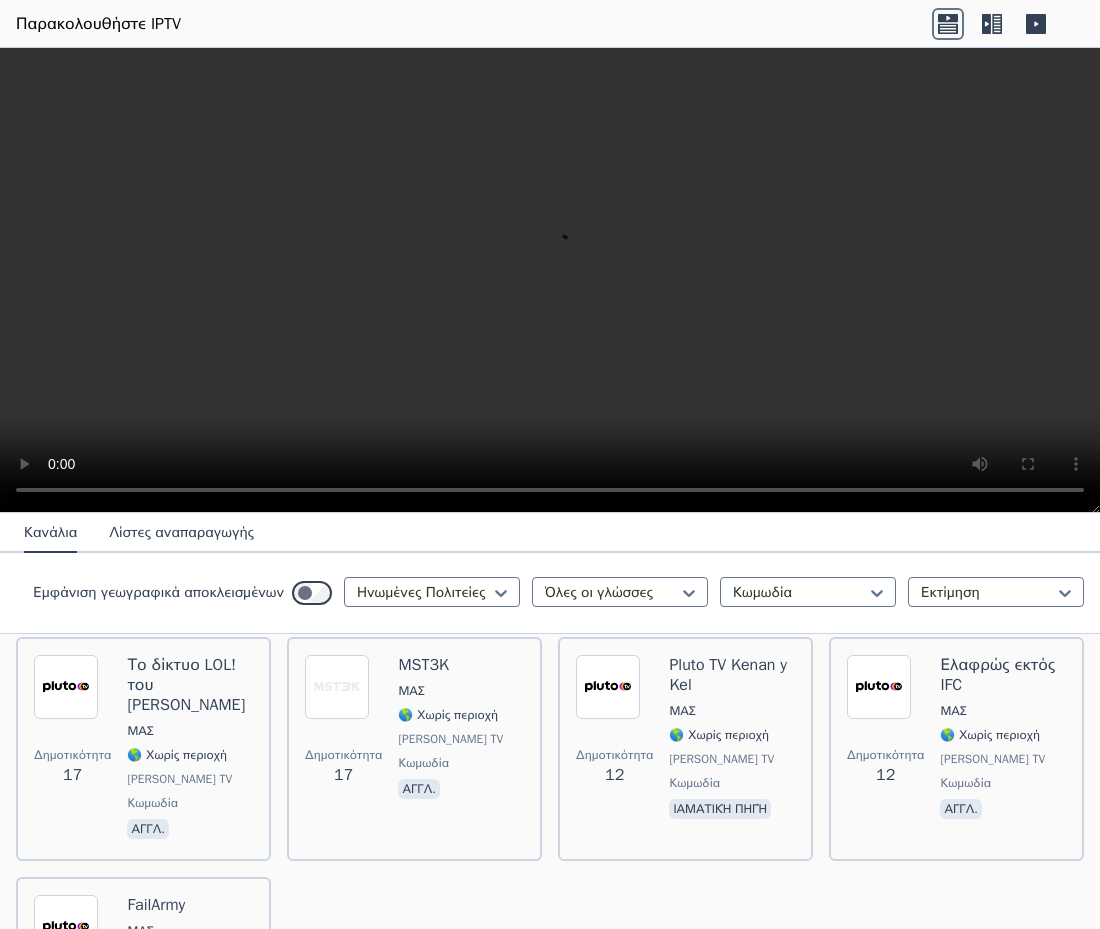 scroll, scrollTop: 2967, scrollLeft: 0, axis: vertical 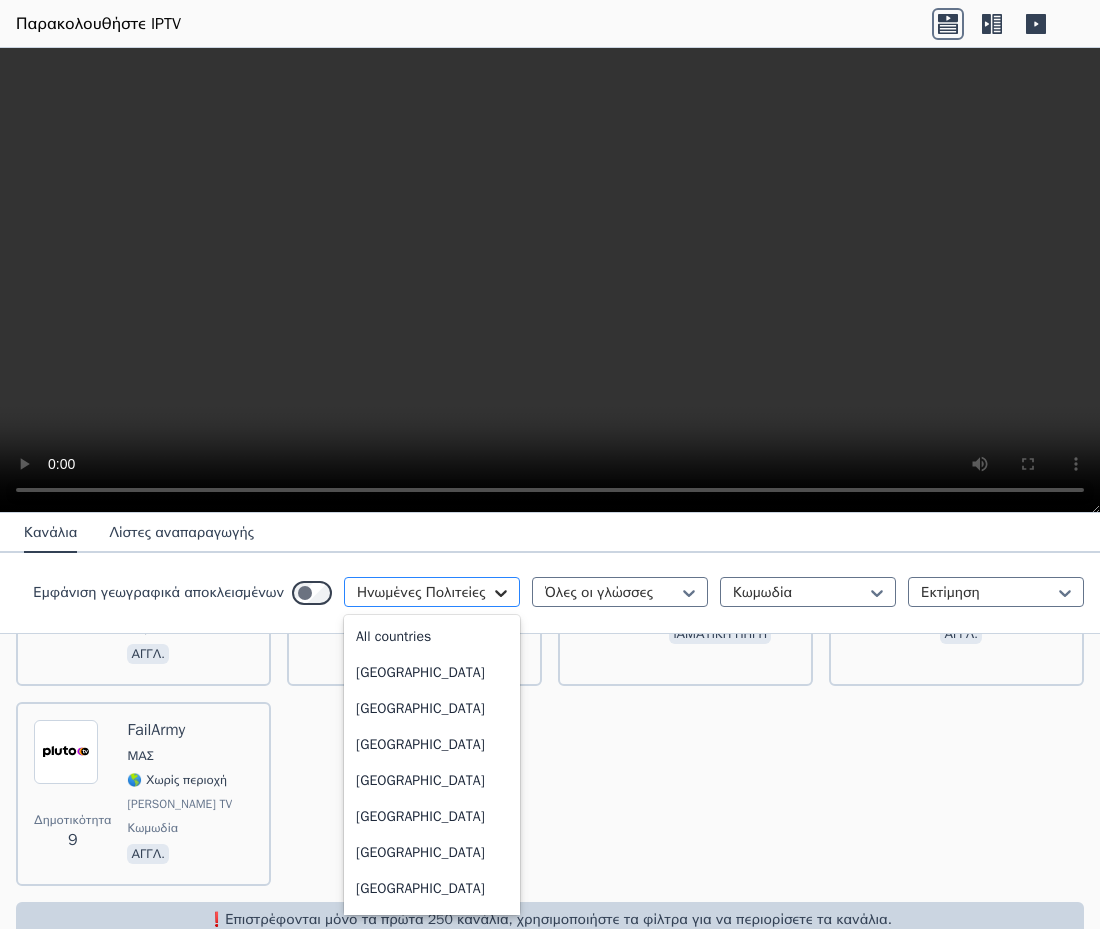 click 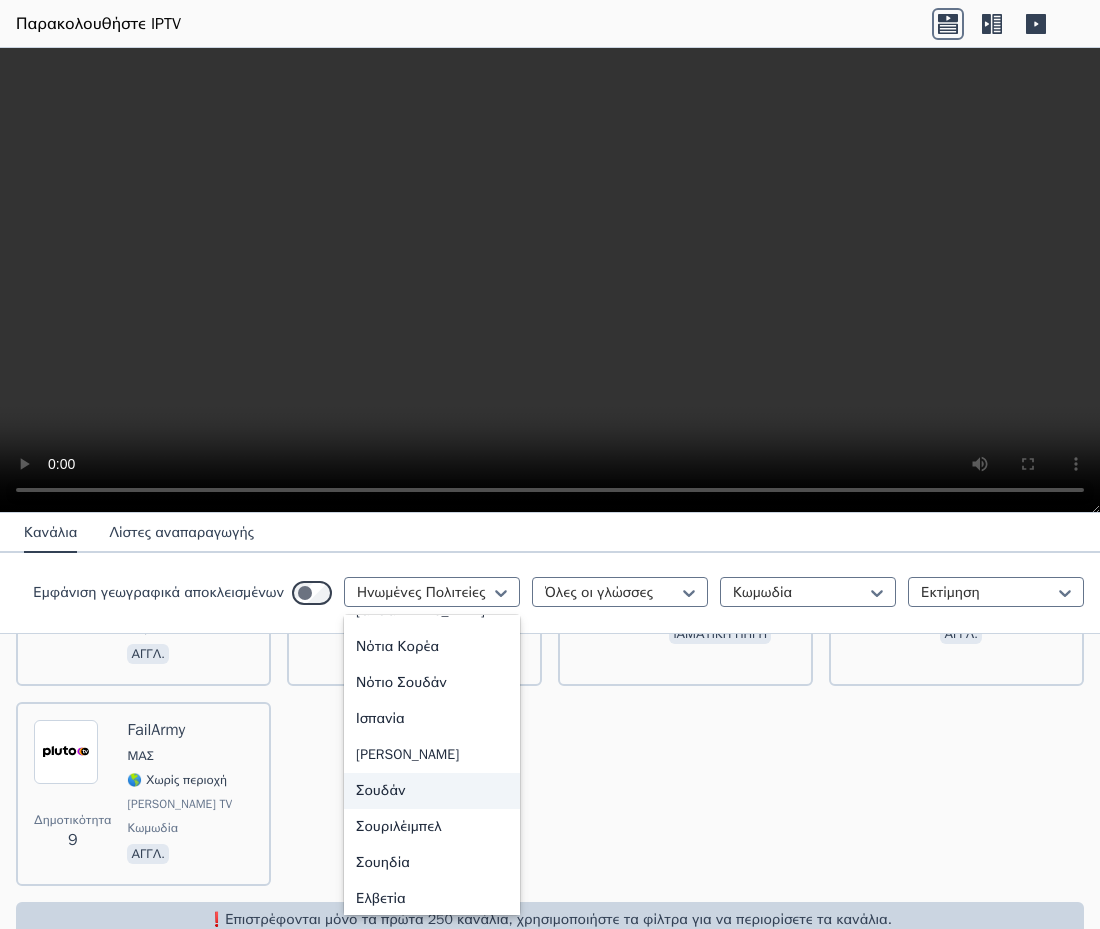 scroll, scrollTop: 6372, scrollLeft: 0, axis: vertical 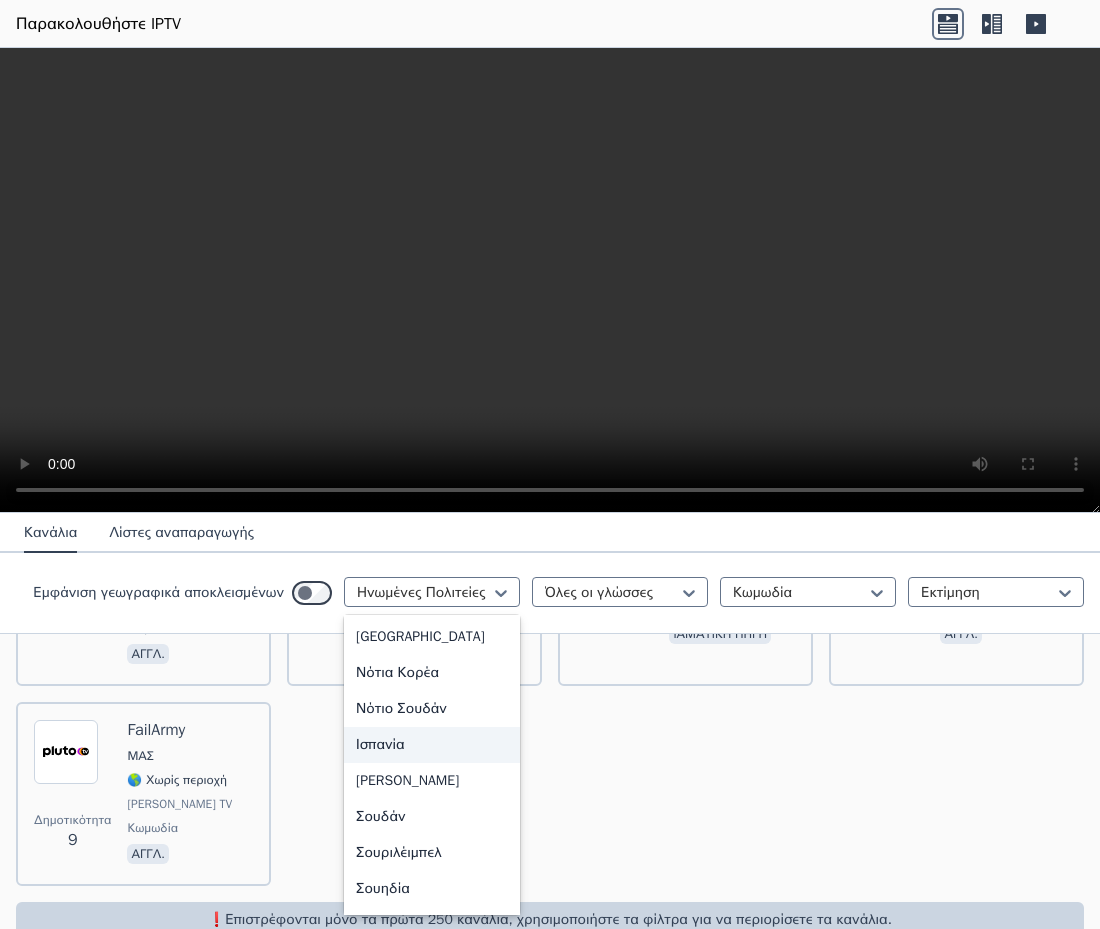 click on "Ισπανία" at bounding box center [380, 744] 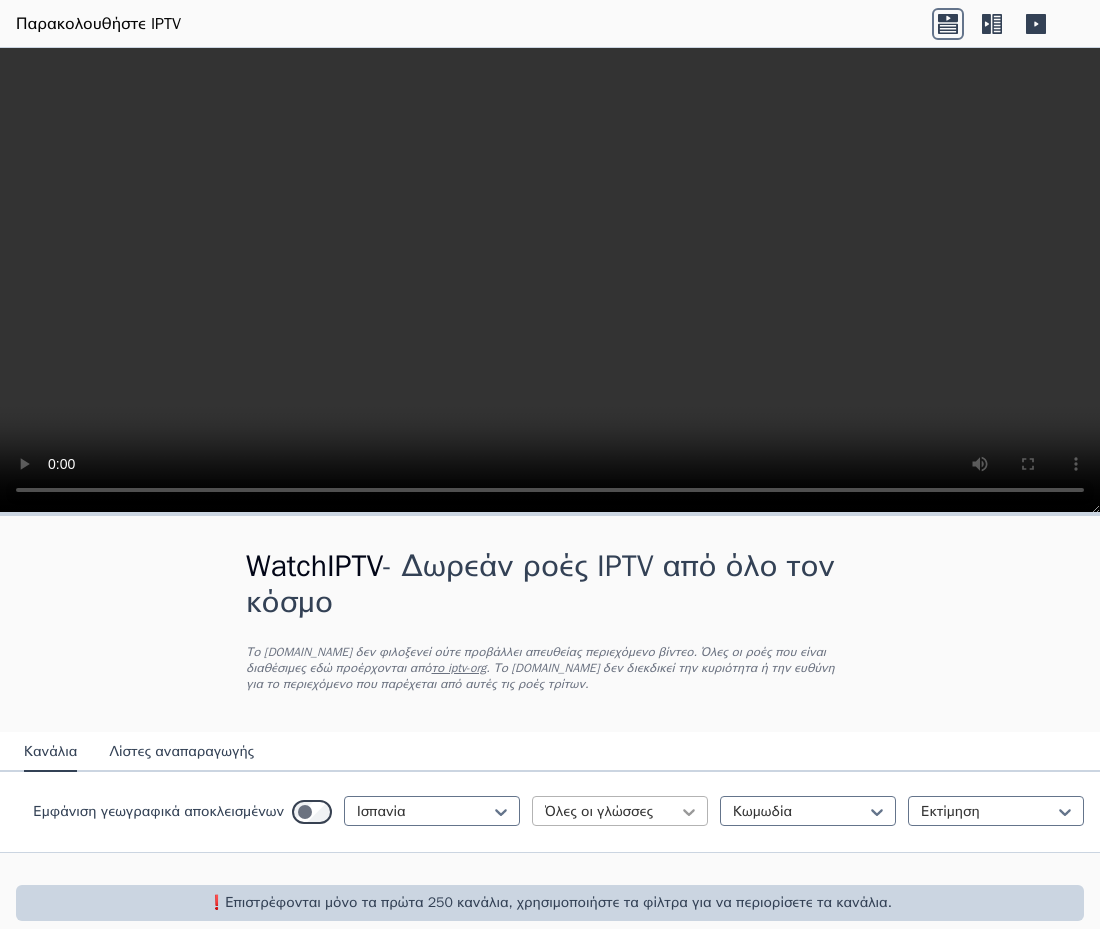 scroll, scrollTop: 23, scrollLeft: 0, axis: vertical 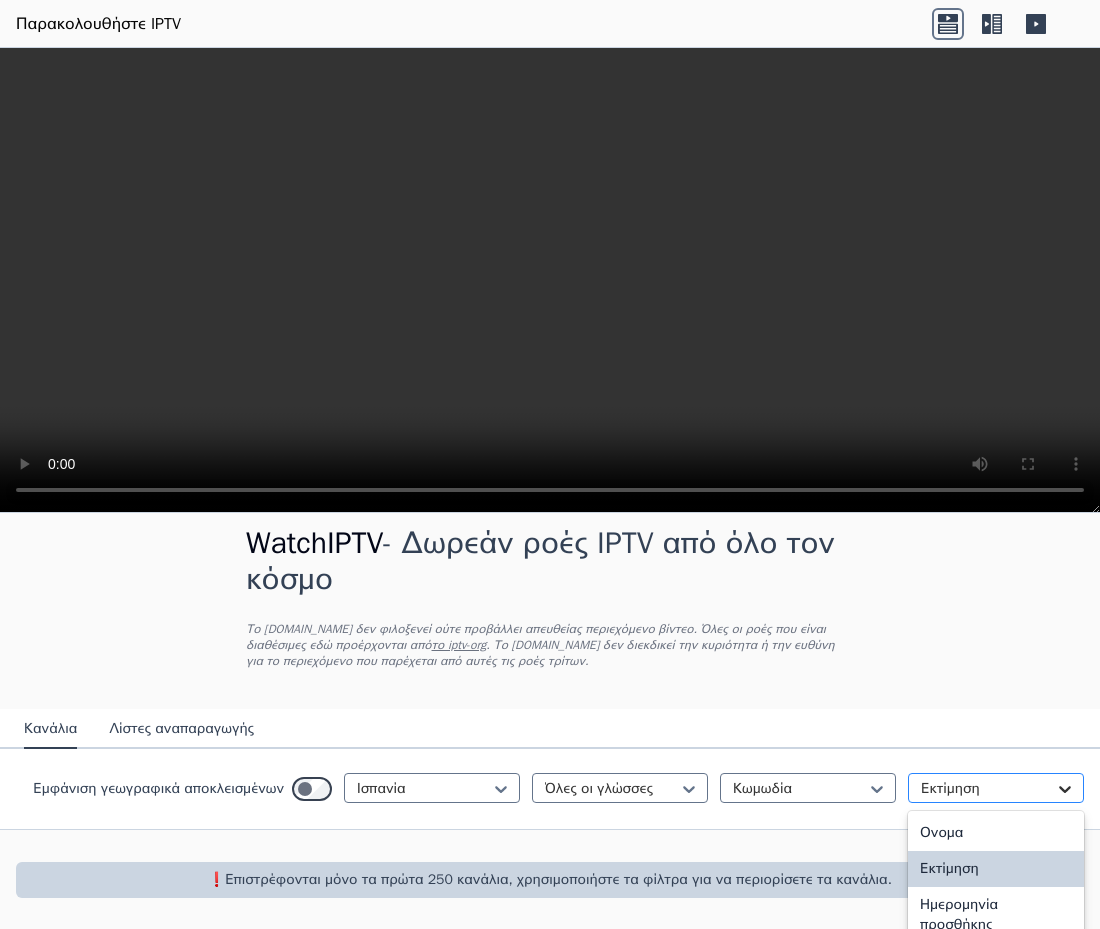 click 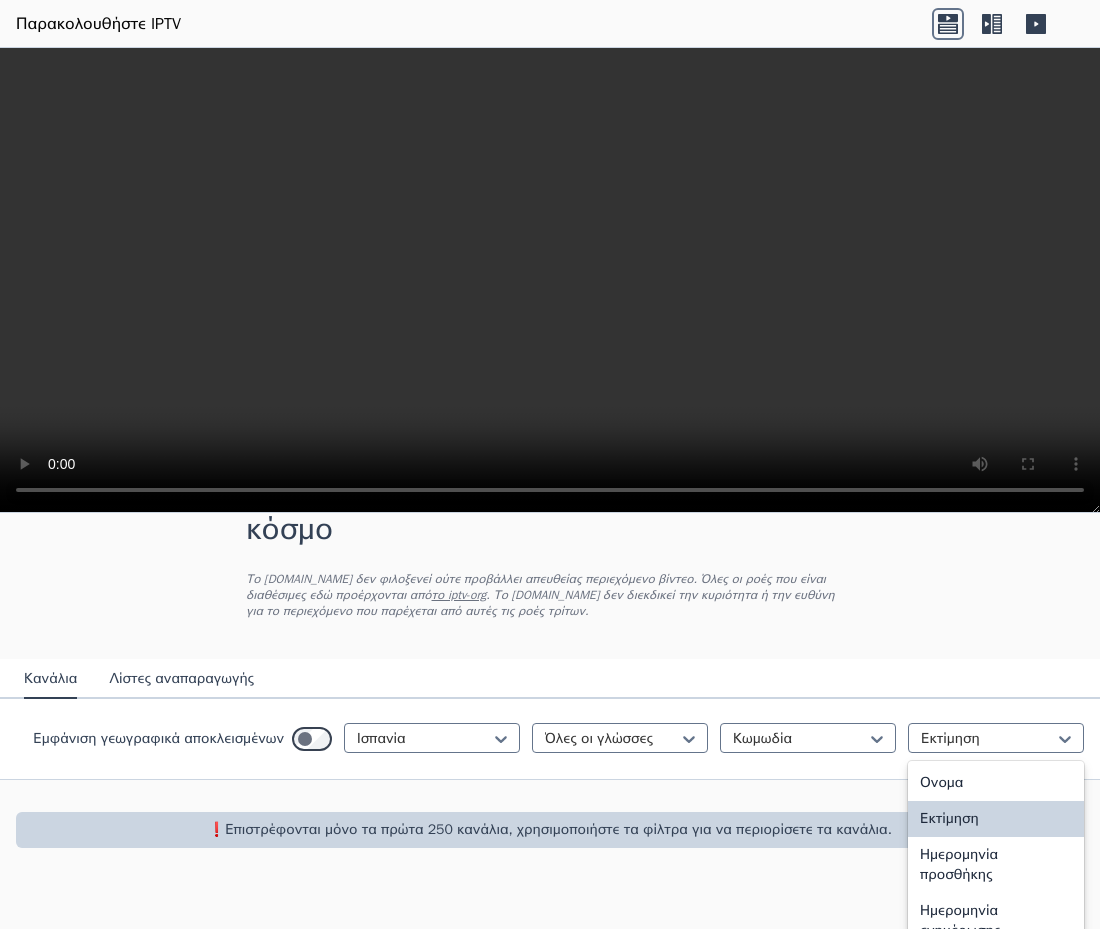 scroll, scrollTop: 76, scrollLeft: 0, axis: vertical 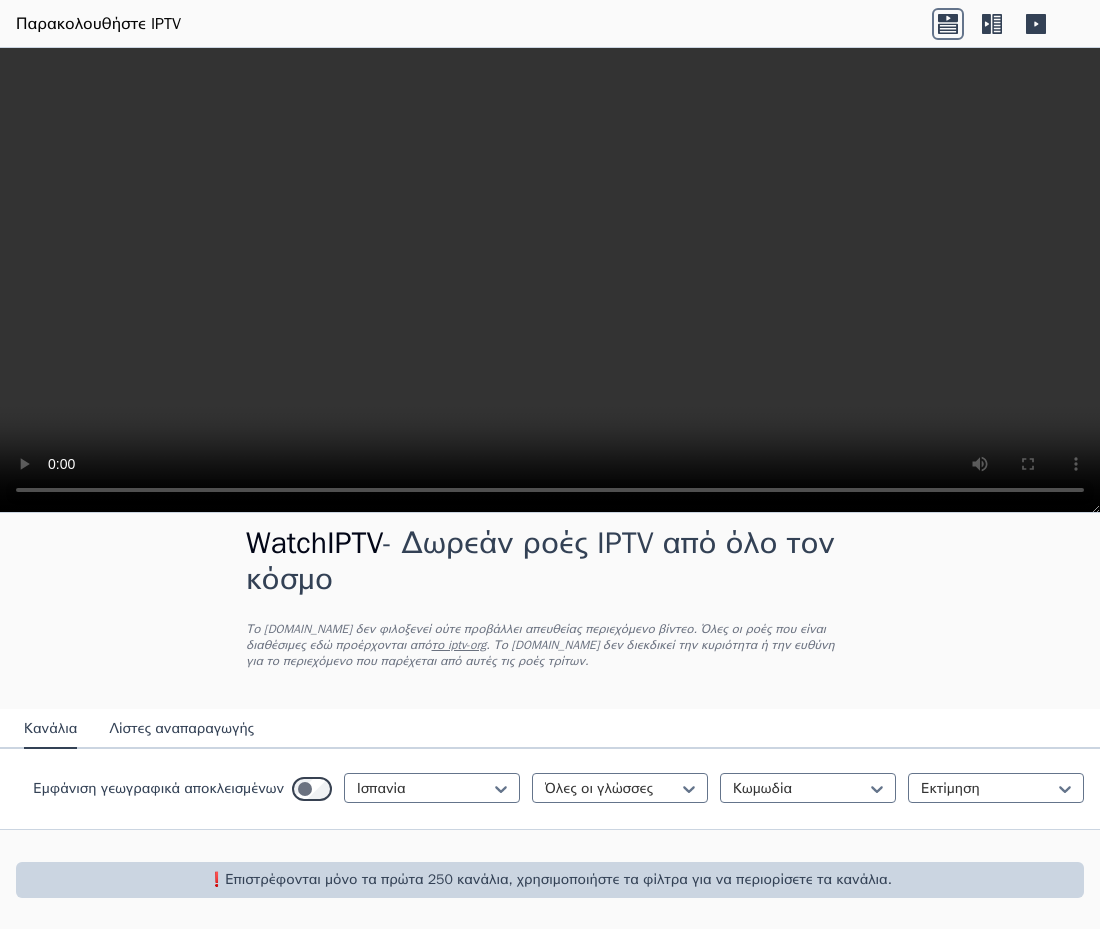 click on "WatchIPTV  - Δωρεάν ροές IPTV από όλο τον κόσμο Το [DOMAIN_NAME] δεν φιλοξενεί ούτε προβάλλει απευθείας περιεχόμενο βίντεο. Όλες οι ροές που είναι διαθέσιμες εδώ προέρχονται από  το iptv-org  . Το [DOMAIN_NAME] δεν διεκδικεί την κυριότητα ή την ευθύνη για το περιεχόμενο που παρέχεται από αυτές τις ροές τρίτων.   Κανάλια Λίστες αναπαραγωγής Εμφάνιση γεωγραφικά αποκλεισμένων Ισπανία Όλες οι γλώσσες Κωμωδία Εκτίμηση ❗️Επιστρέφονται μόνο τα πρώτα 250 κανάλια, χρησιμοποιήστε τα φίλτρα για να περιορίσετε τα κανάλια." at bounding box center [550, 711] 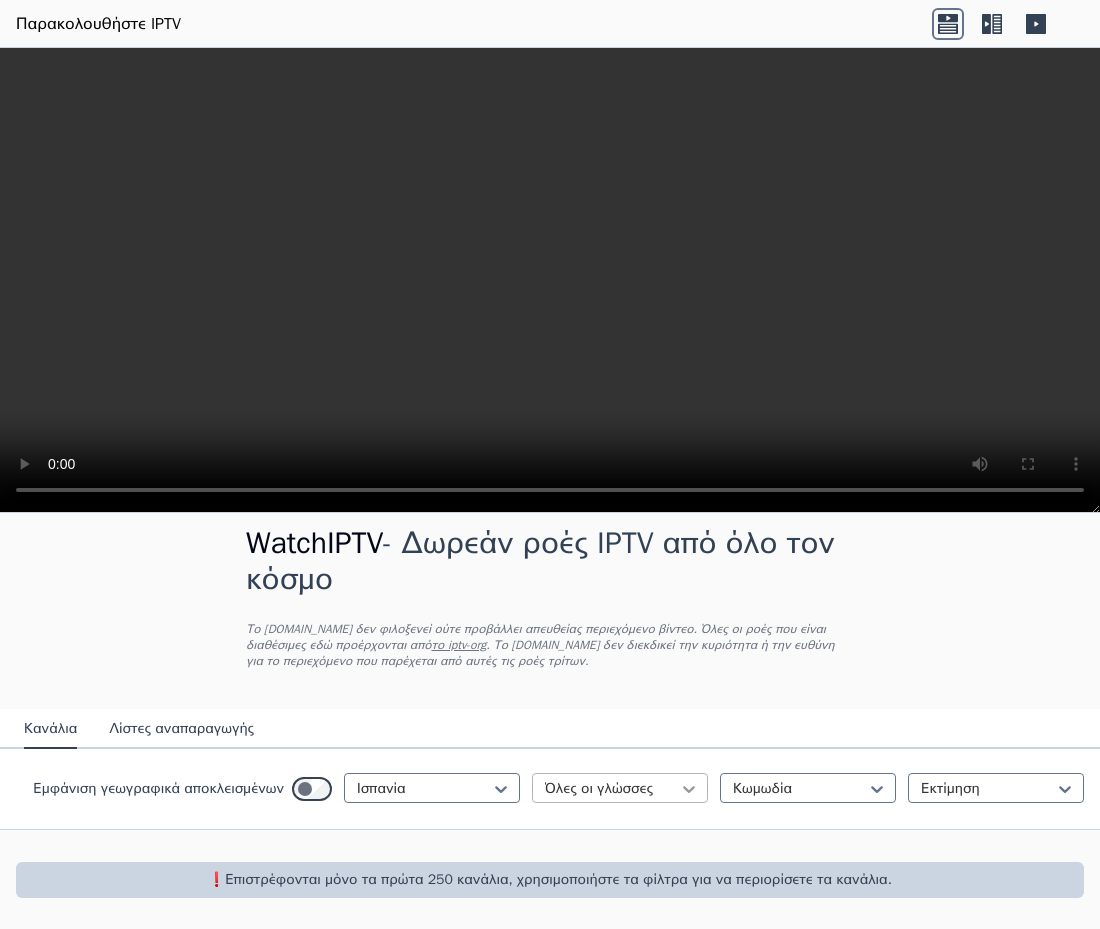 click 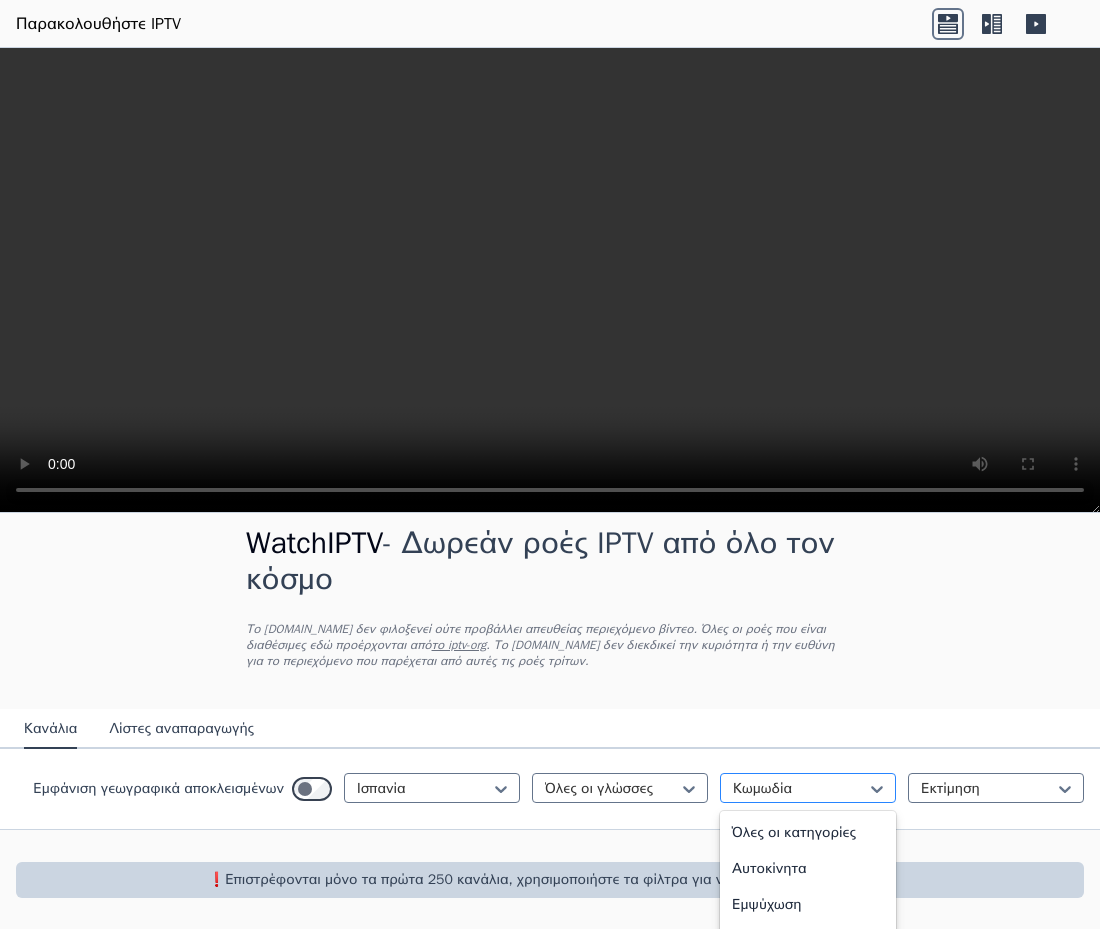 click at bounding box center [800, 789] 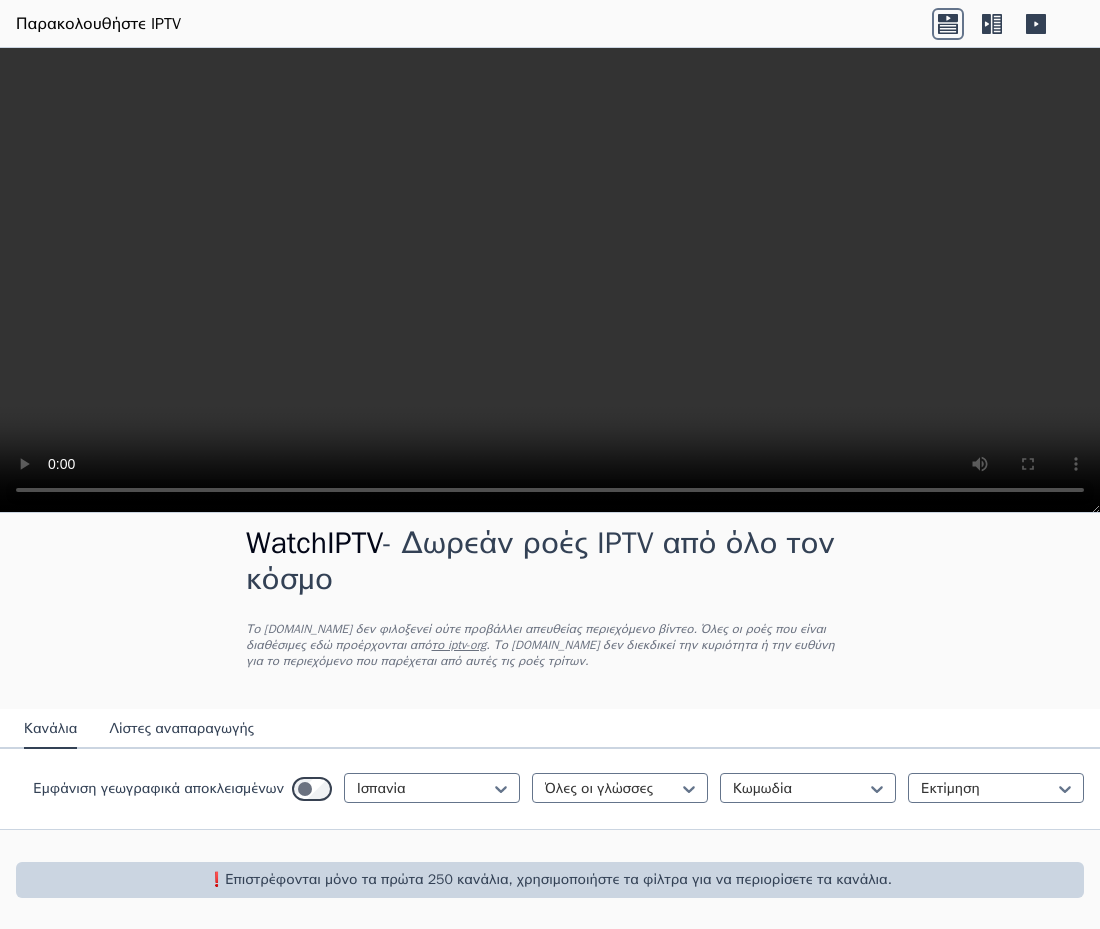 click on "❗️Επιστρέφονται μόνο τα πρώτα 250 κανάλια, χρησιμοποιήστε τα φίλτρα για να περιορίσετε τα κανάλια." at bounding box center (550, 879) 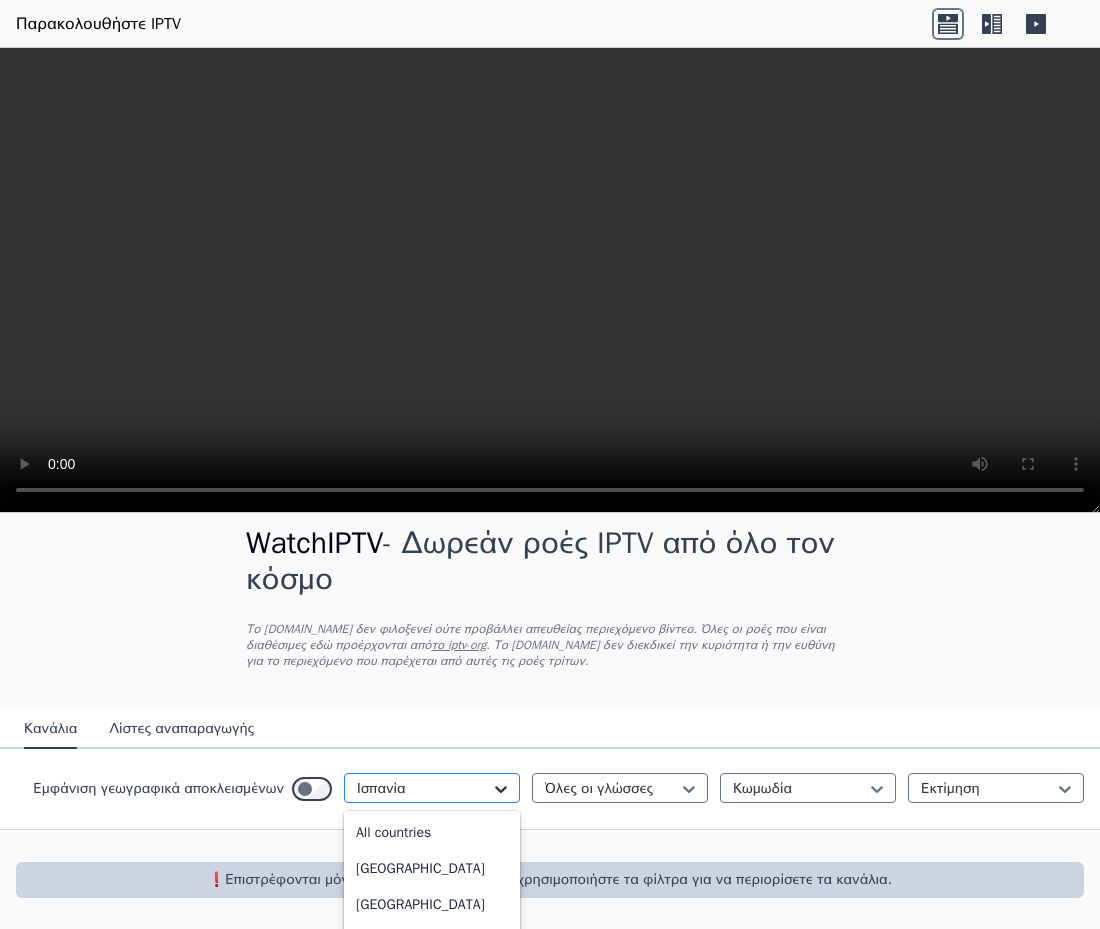 click 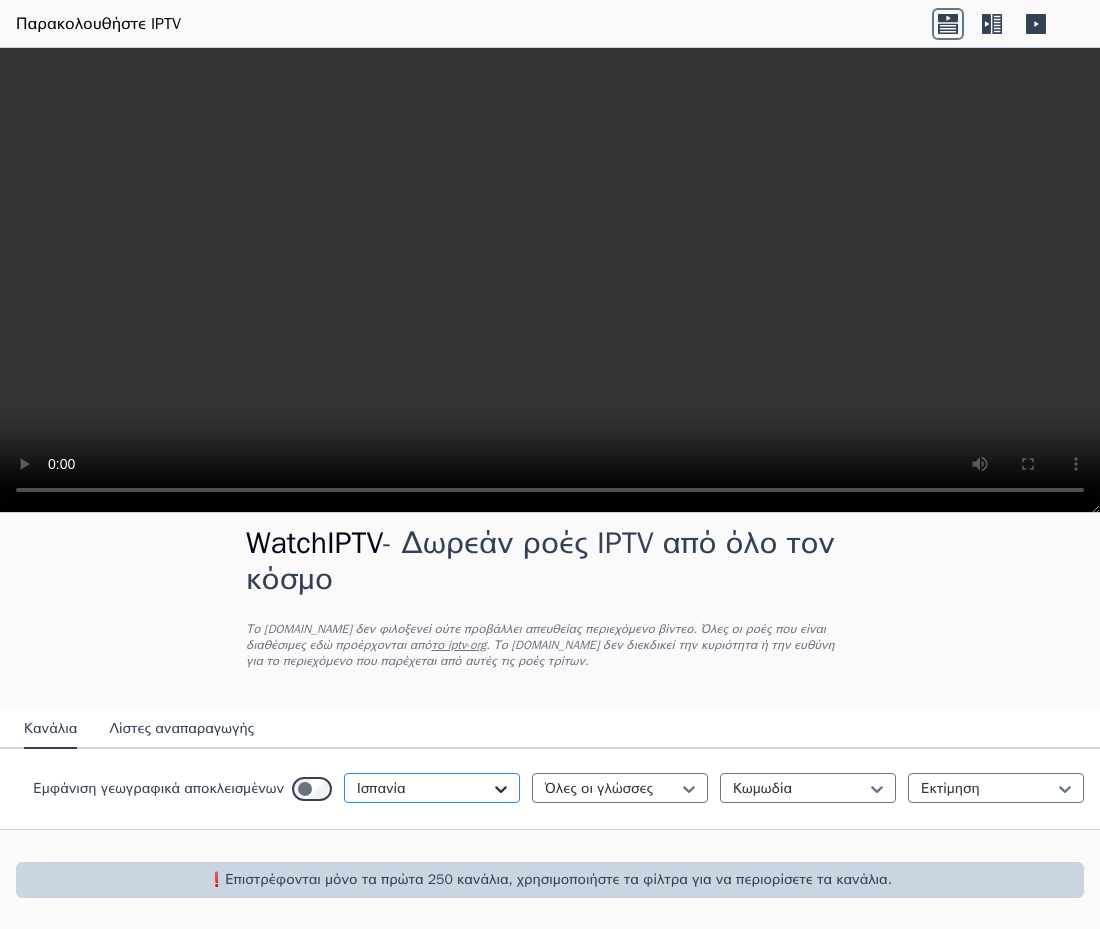 click 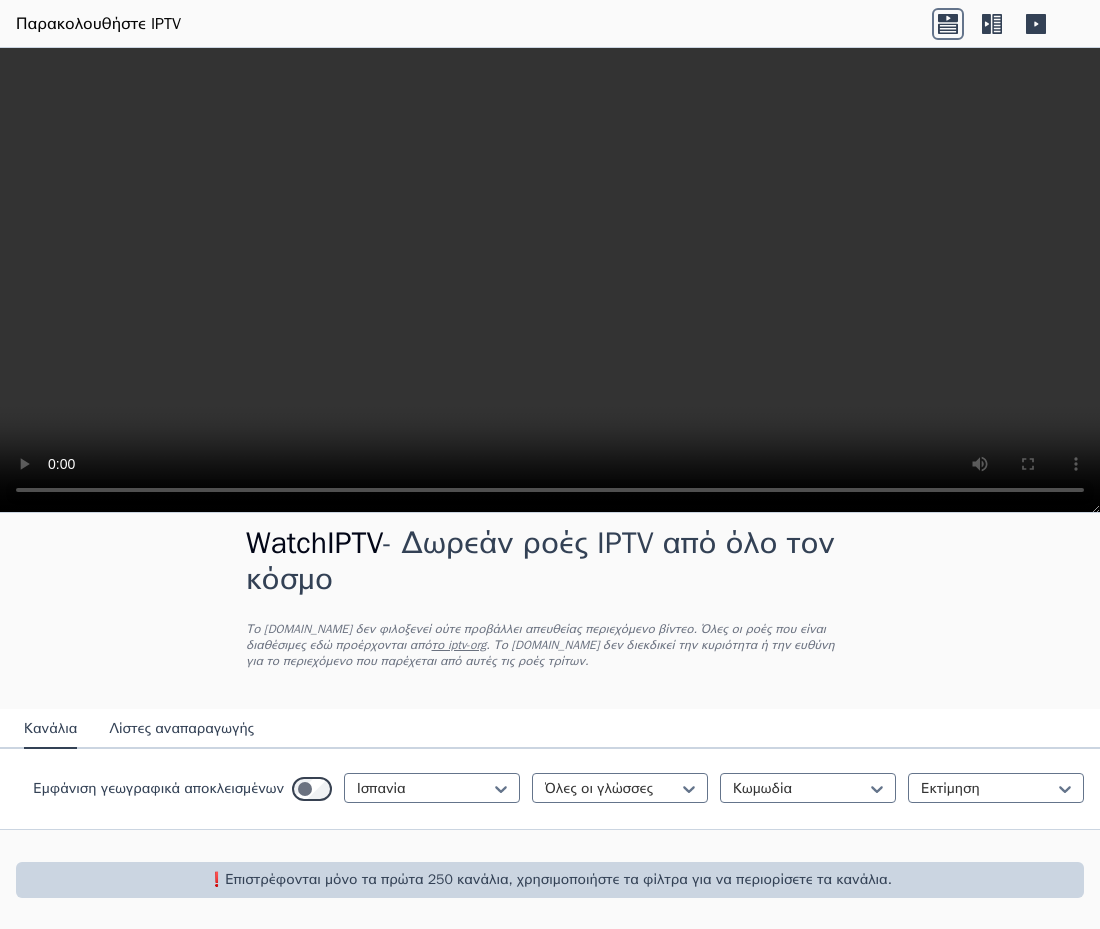 click on "❗️Επιστρέφονται μόνο τα πρώτα 250 κανάλια, χρησιμοποιήστε τα φίλτρα για να περιορίσετε τα κανάλια." at bounding box center [550, 879] 